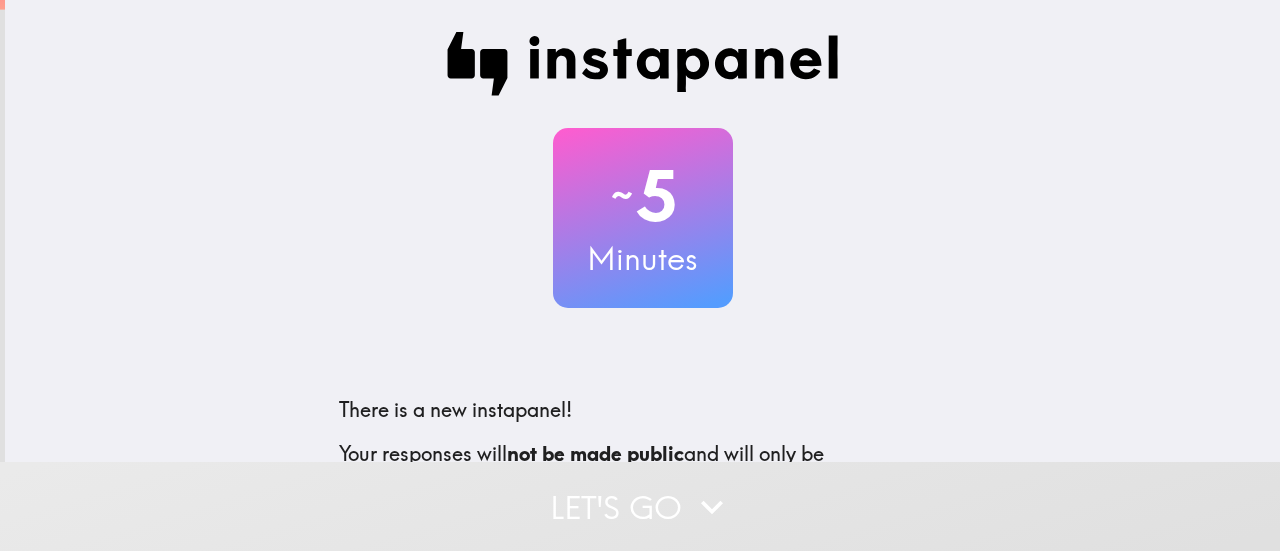 scroll, scrollTop: 0, scrollLeft: 0, axis: both 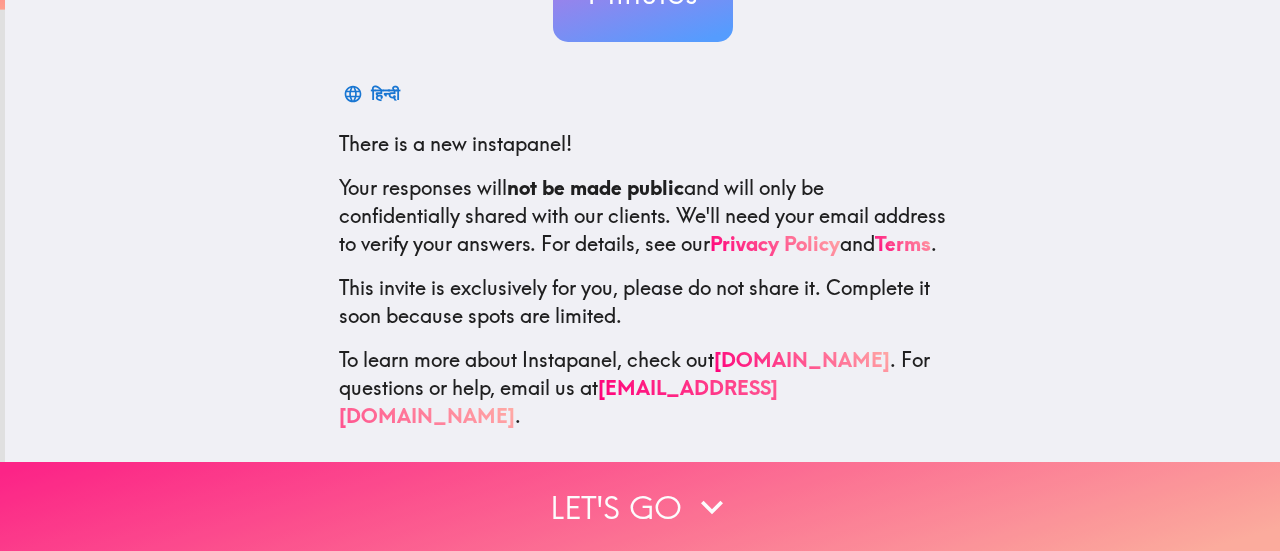 click on "Let's go" at bounding box center [640, 506] 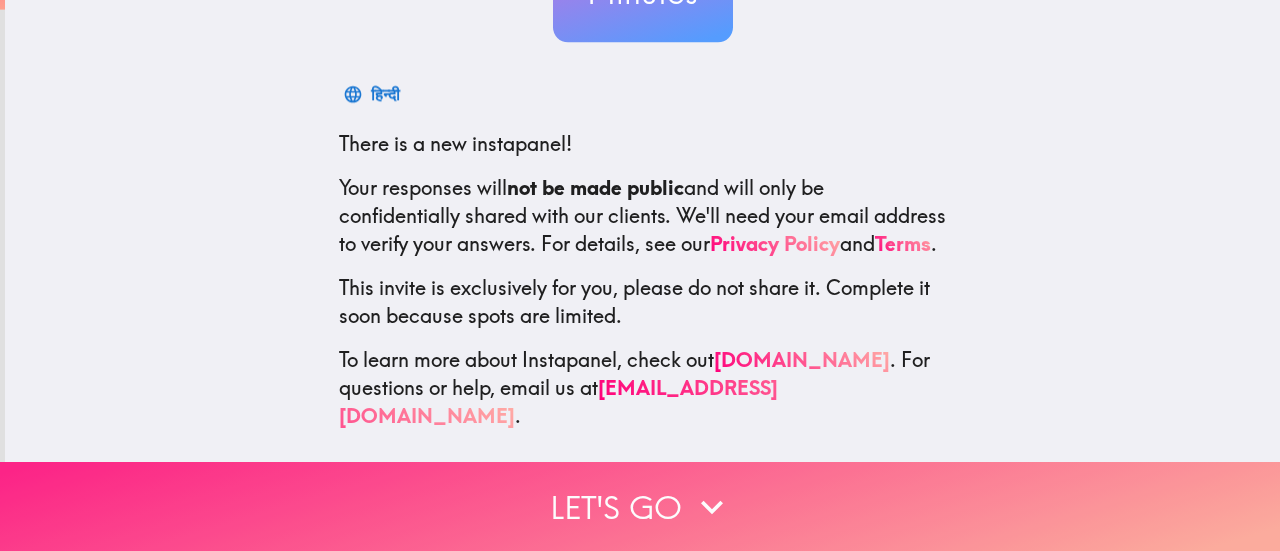 scroll, scrollTop: 118, scrollLeft: 0, axis: vertical 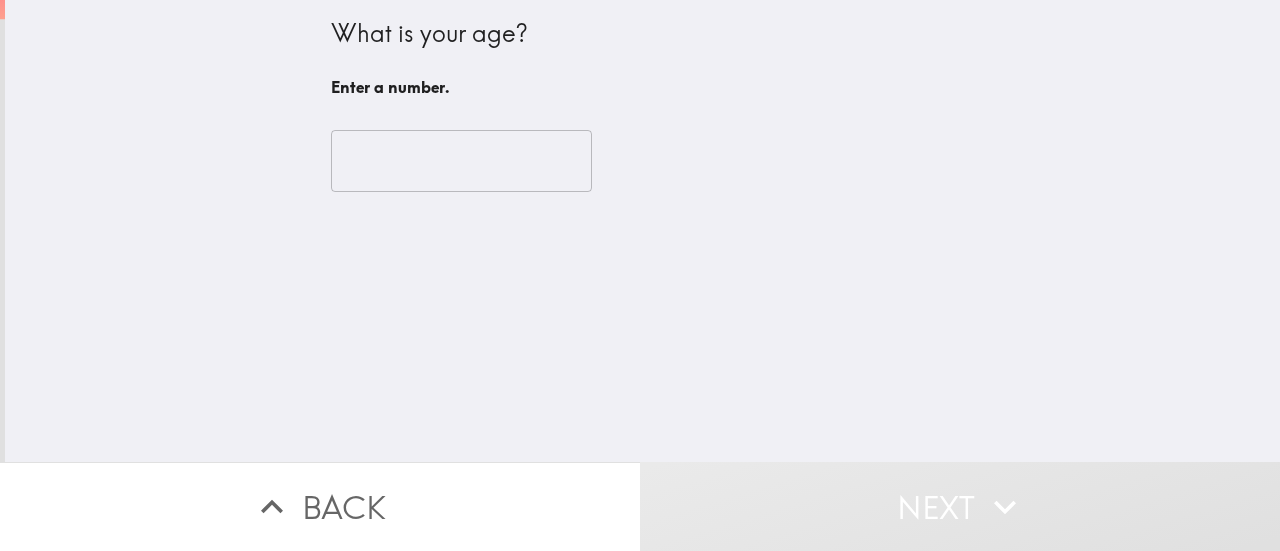 click at bounding box center [461, 161] 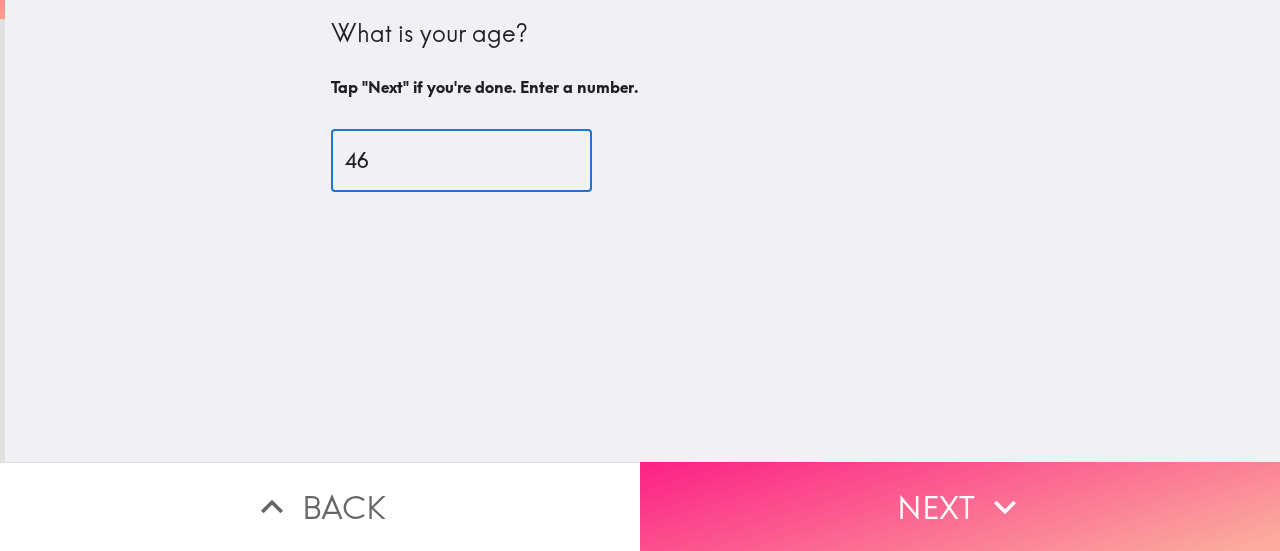 type on "46" 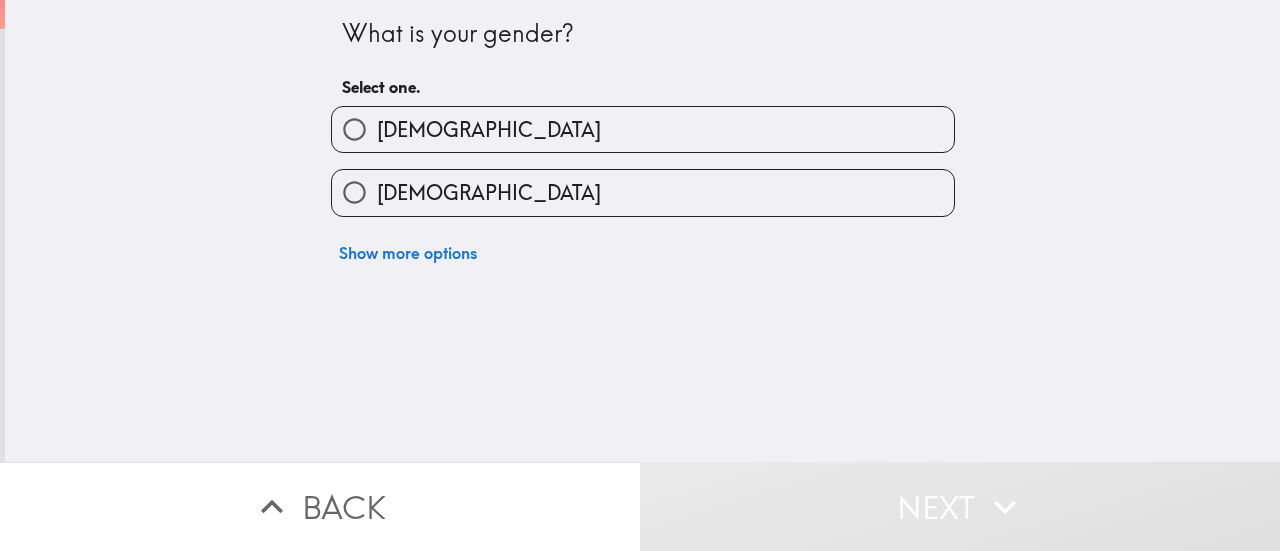 click on "[DEMOGRAPHIC_DATA]" at bounding box center [643, 129] 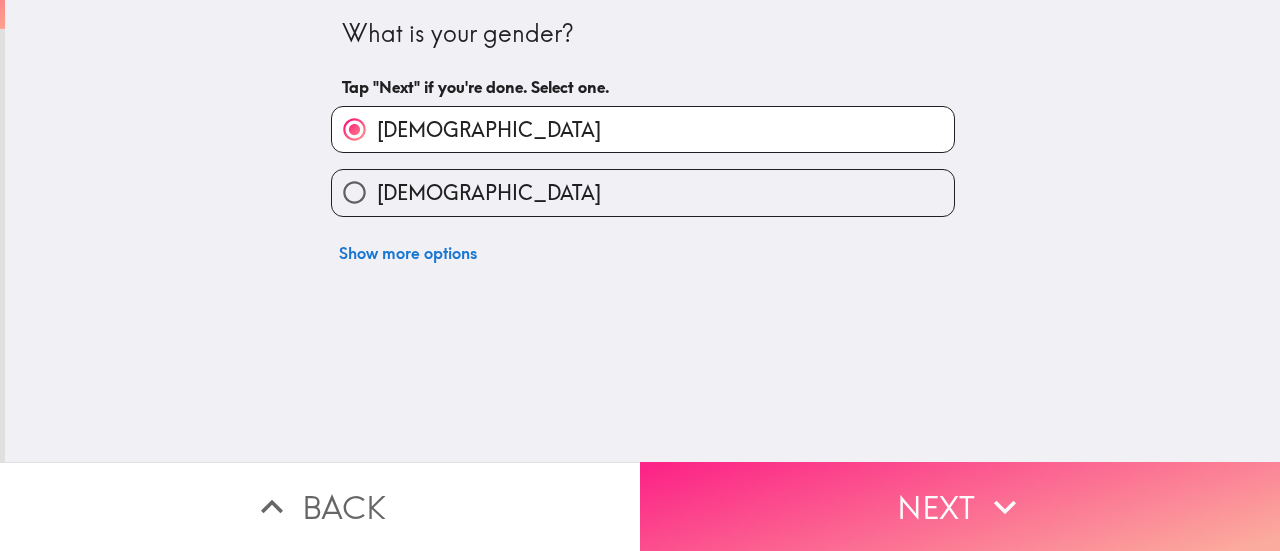 click on "Next" at bounding box center (960, 506) 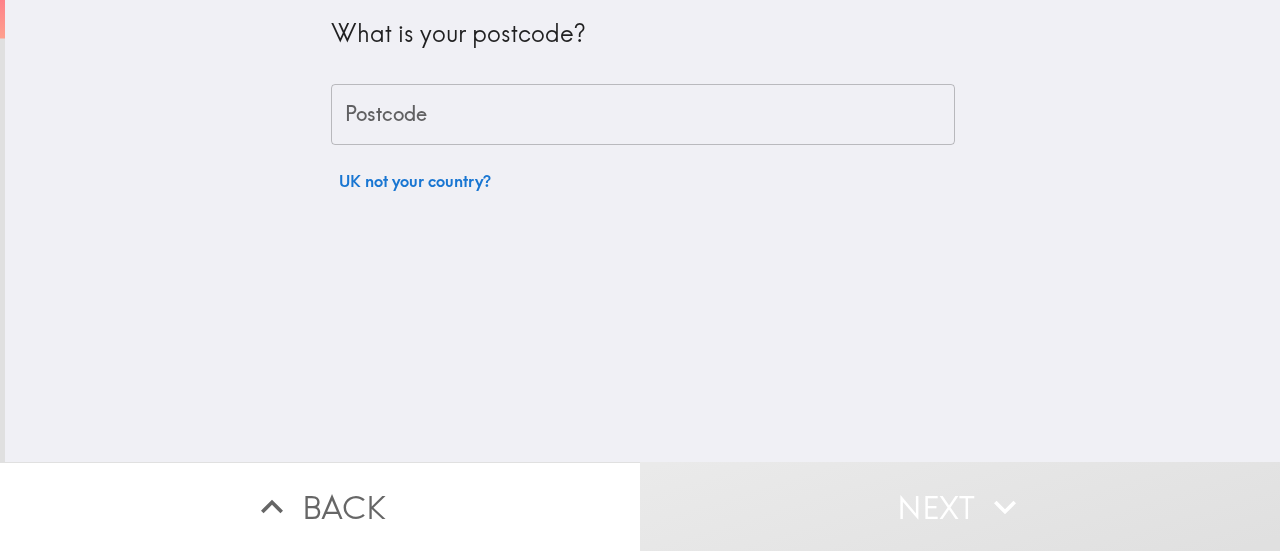 click on "Postcode" at bounding box center [643, 115] 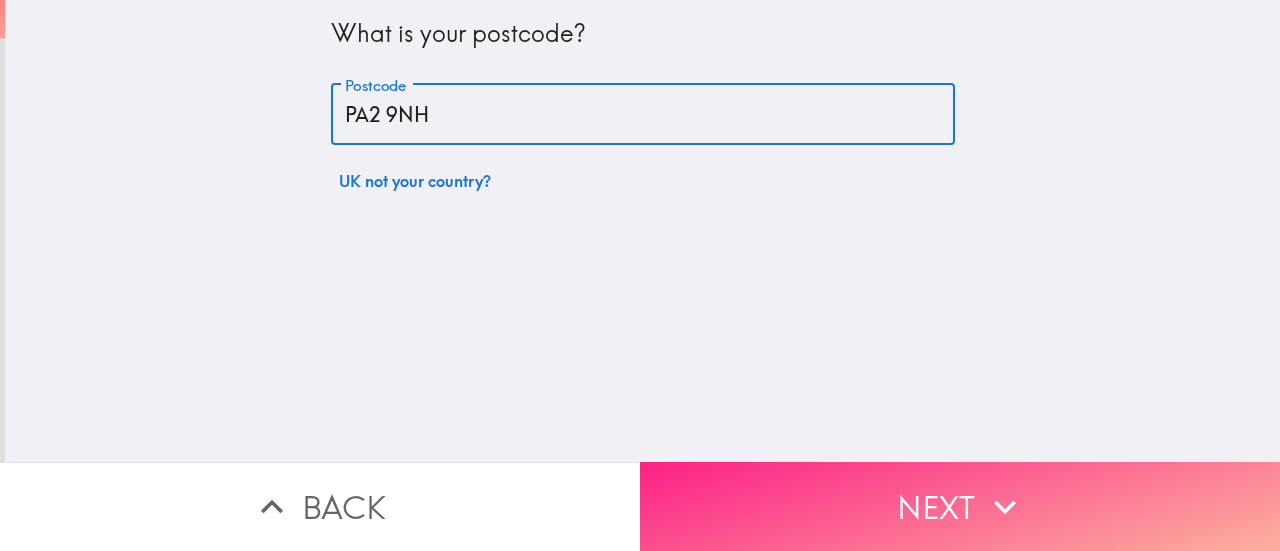 type on "PA2 9NH" 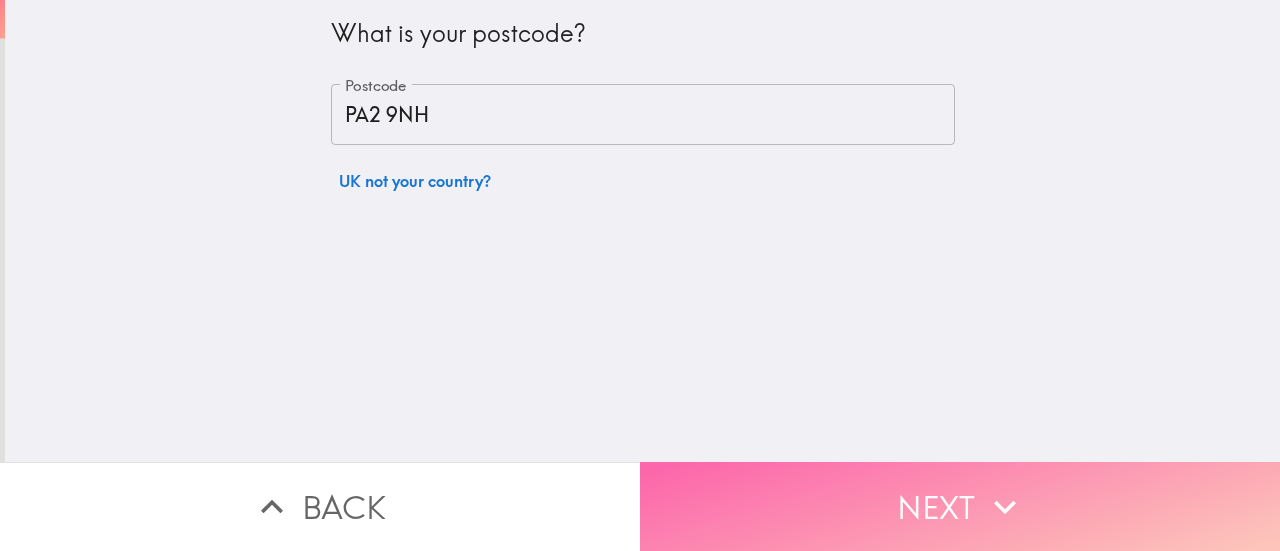 click on "Next" at bounding box center [960, 506] 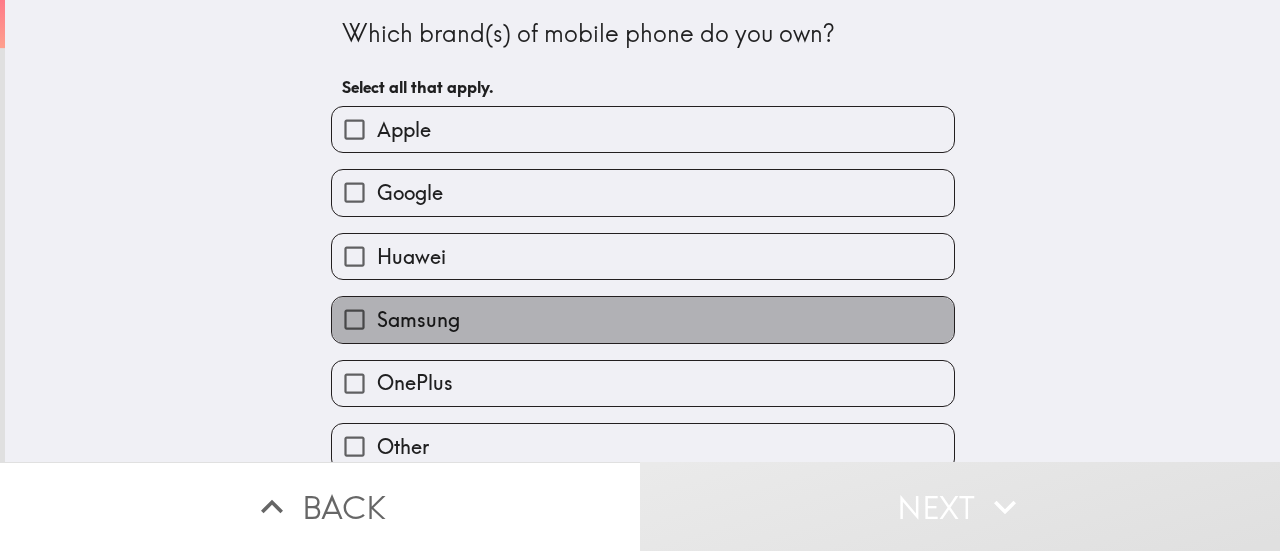 click on "Samsung" at bounding box center [643, 319] 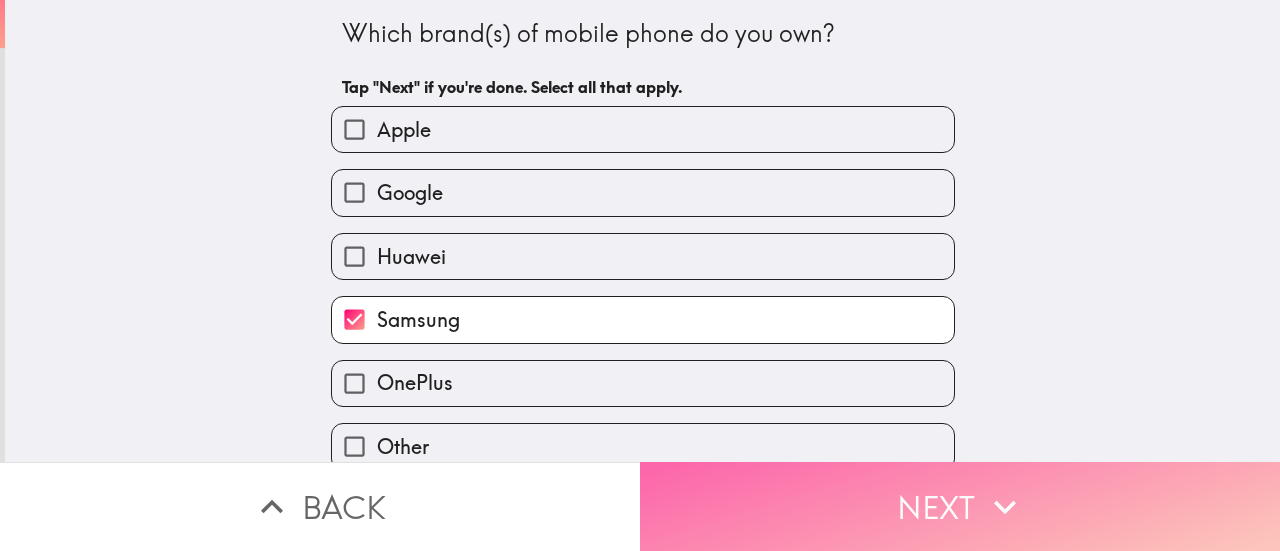 click 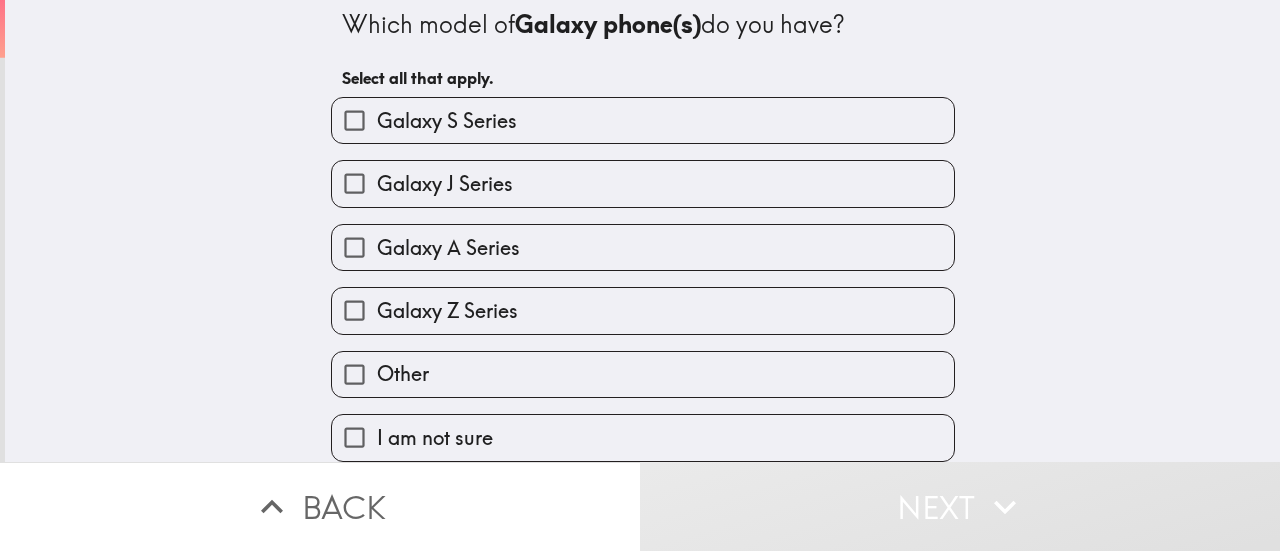 scroll, scrollTop: 0, scrollLeft: 0, axis: both 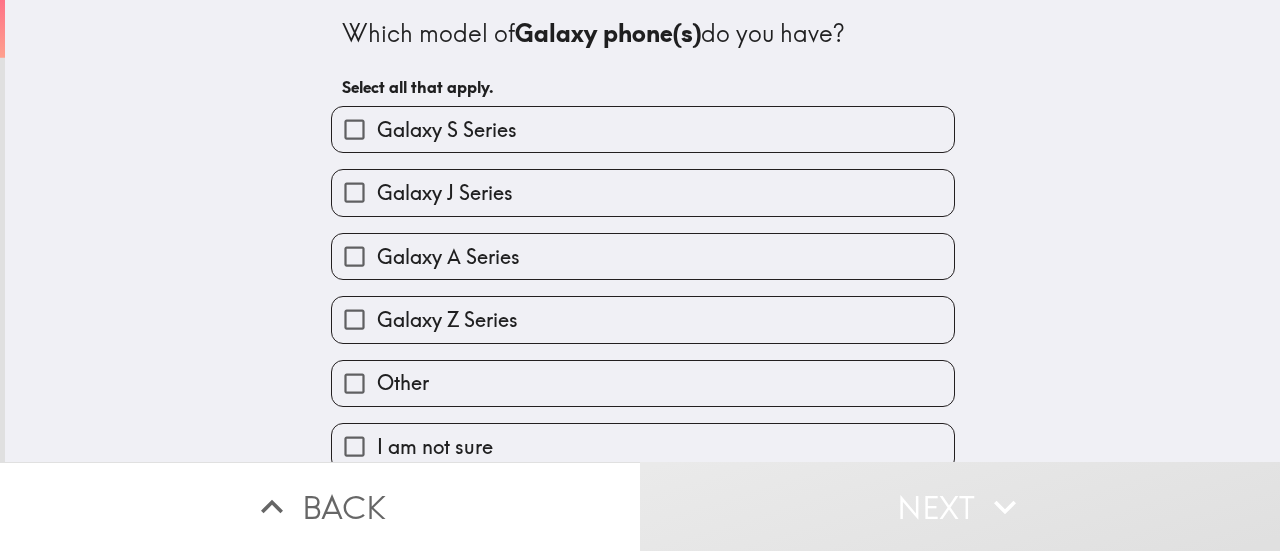 click on "Galaxy S Series" at bounding box center (643, 129) 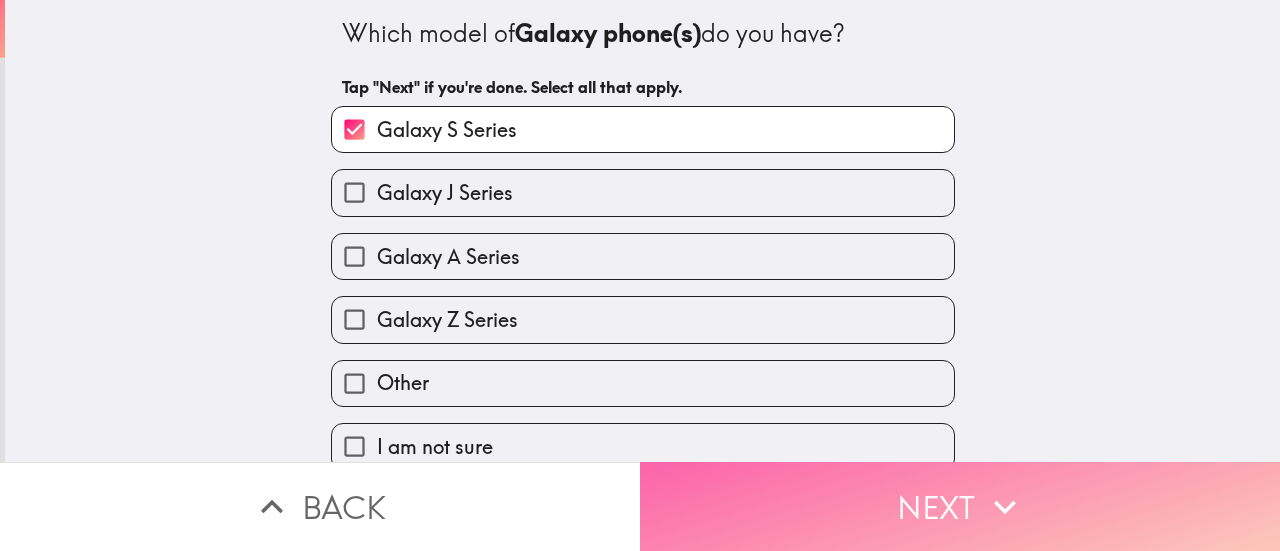 click on "Next" at bounding box center [960, 506] 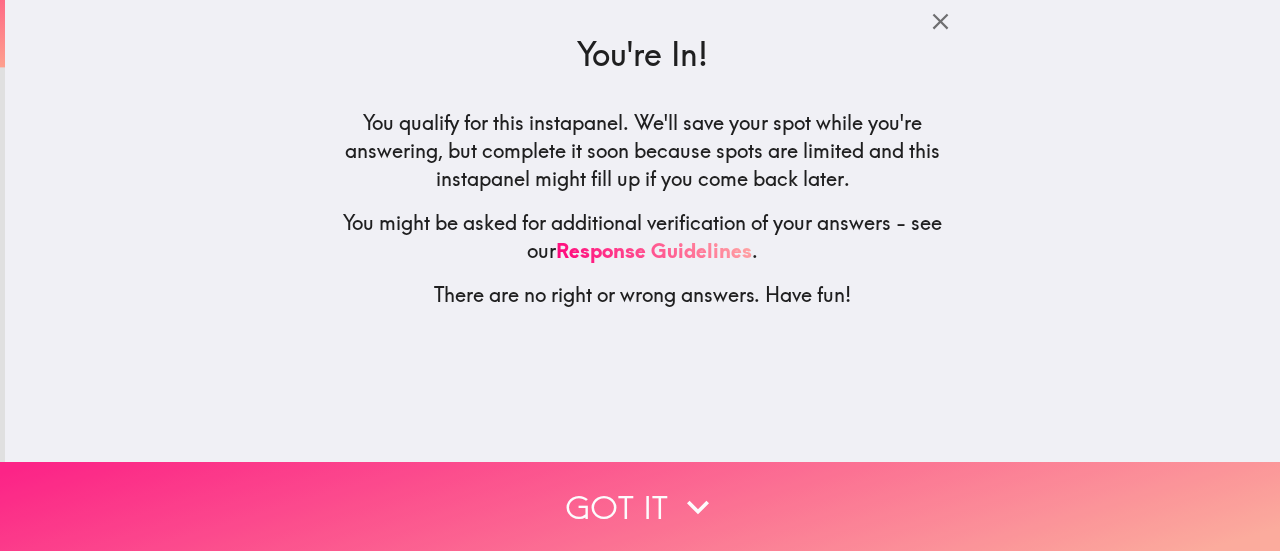 click on "Got it" at bounding box center [640, 506] 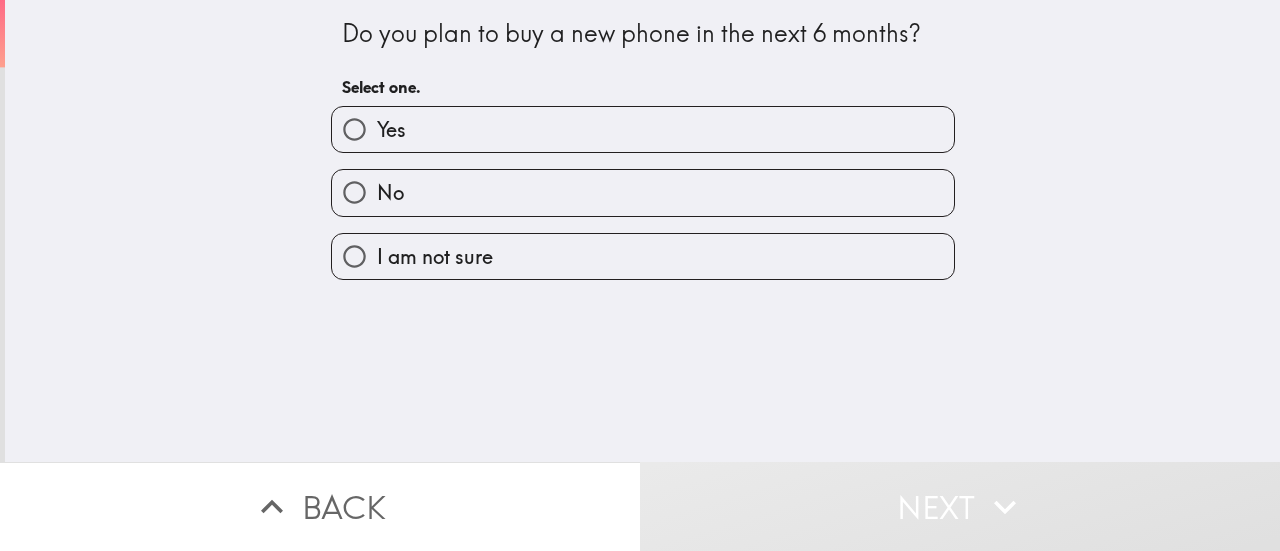 click on "Yes" at bounding box center (643, 129) 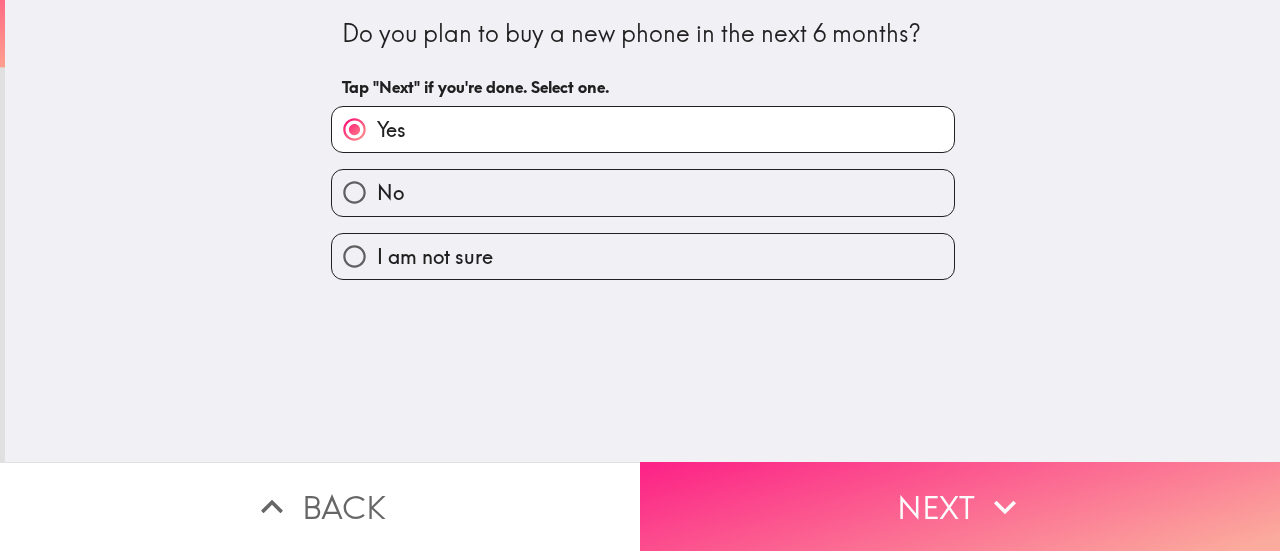 click on "Next" at bounding box center (960, 506) 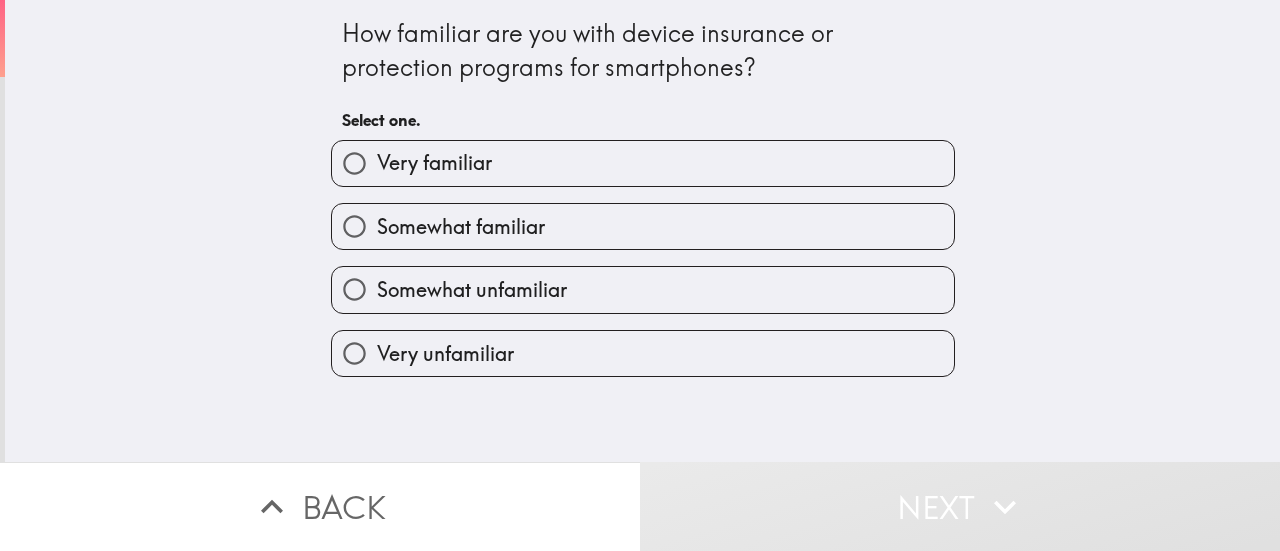 click on "Somewhat familiar" at bounding box center [461, 227] 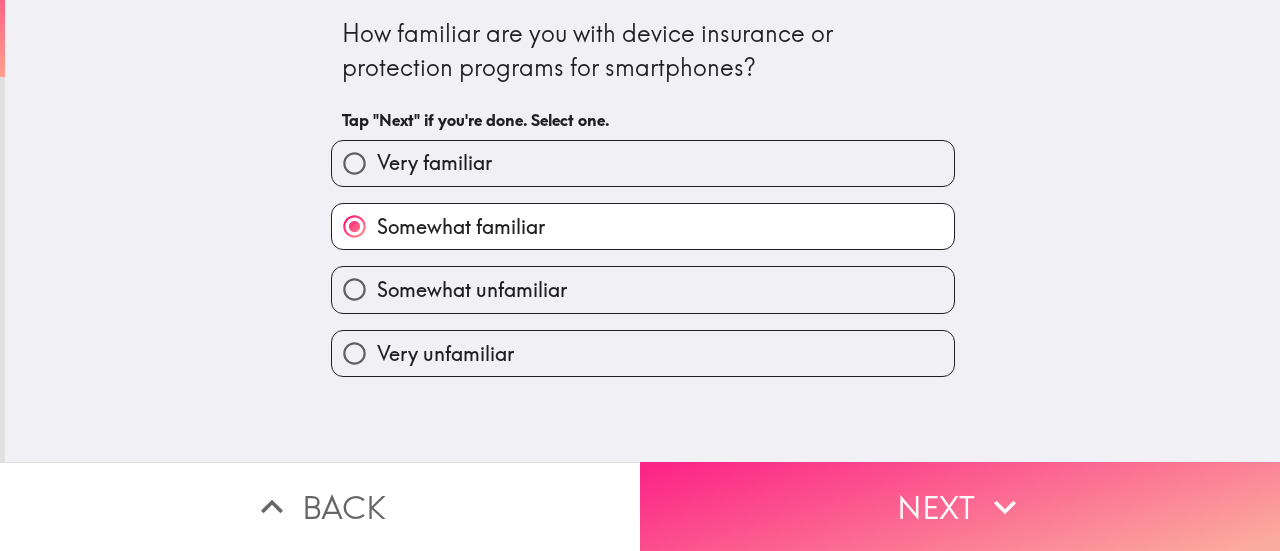 click on "Next" at bounding box center (960, 506) 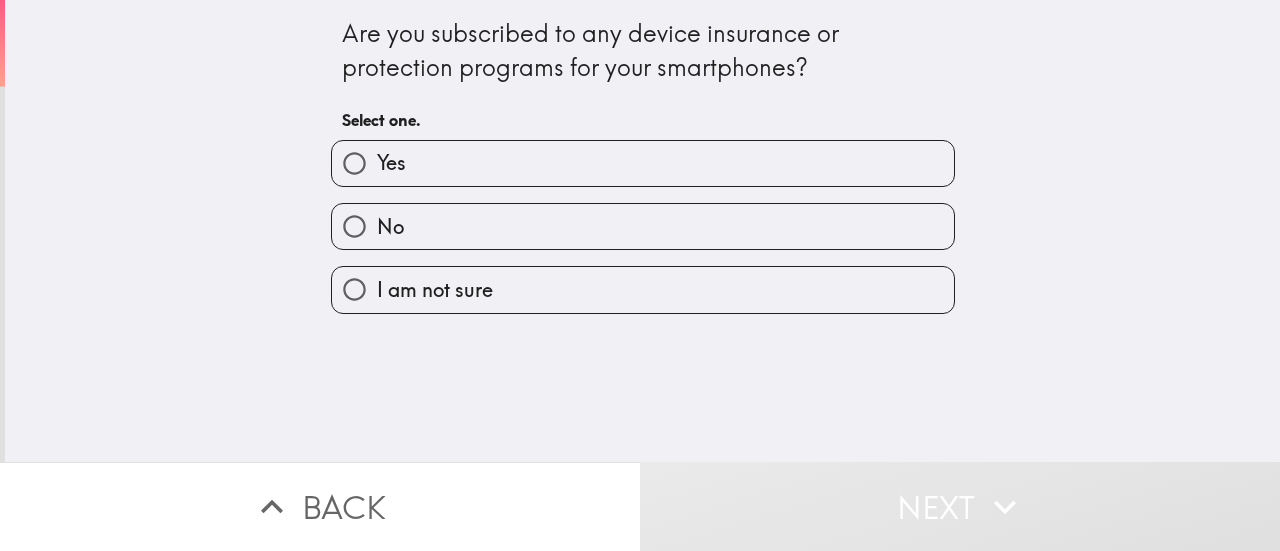 click on "No" at bounding box center (643, 226) 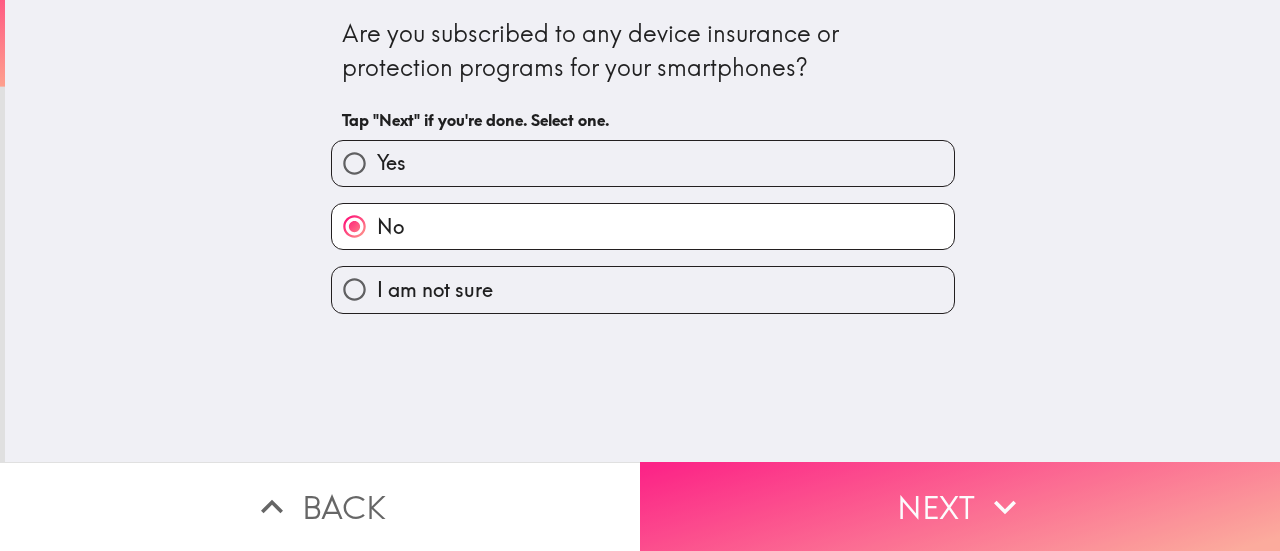 click on "Next" at bounding box center (960, 506) 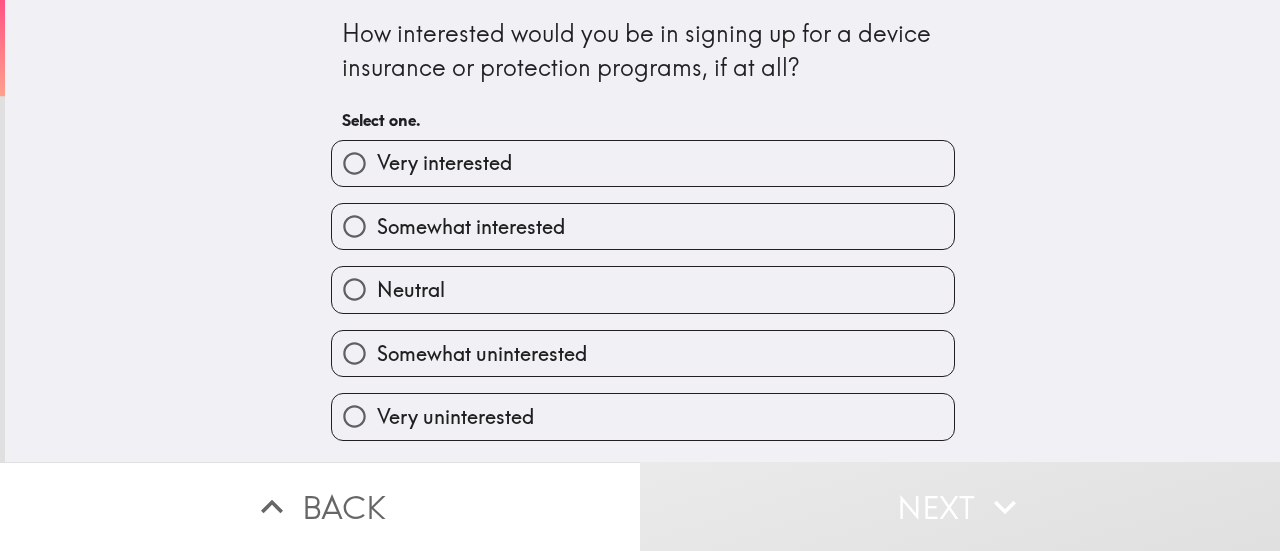 click on "Somewhat interested" at bounding box center (643, 226) 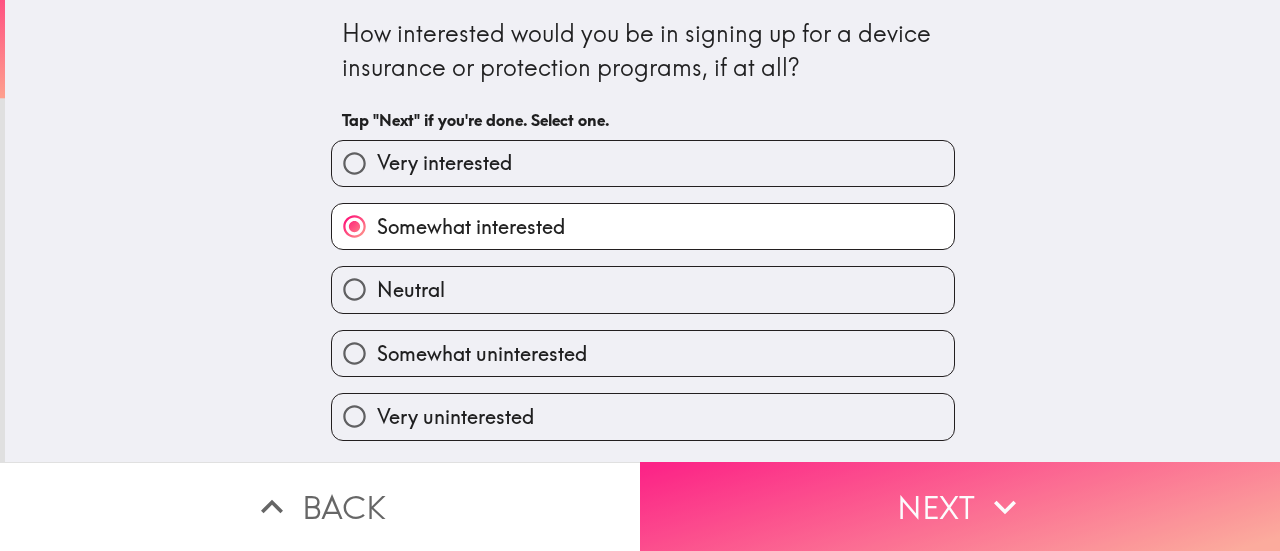 click 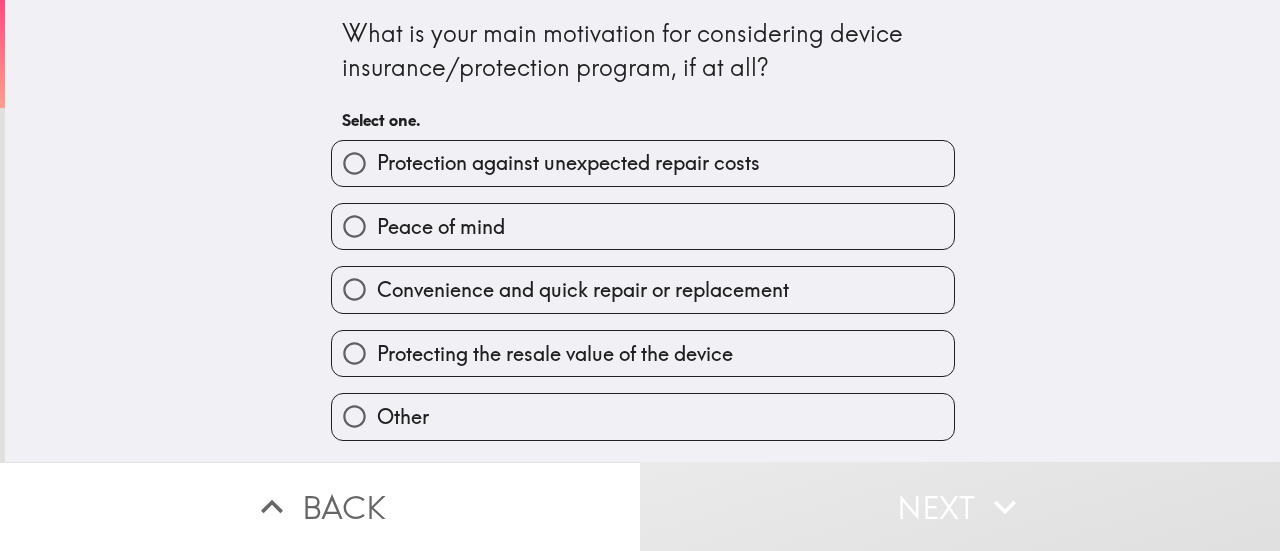 click on "Peace of mind" at bounding box center [643, 226] 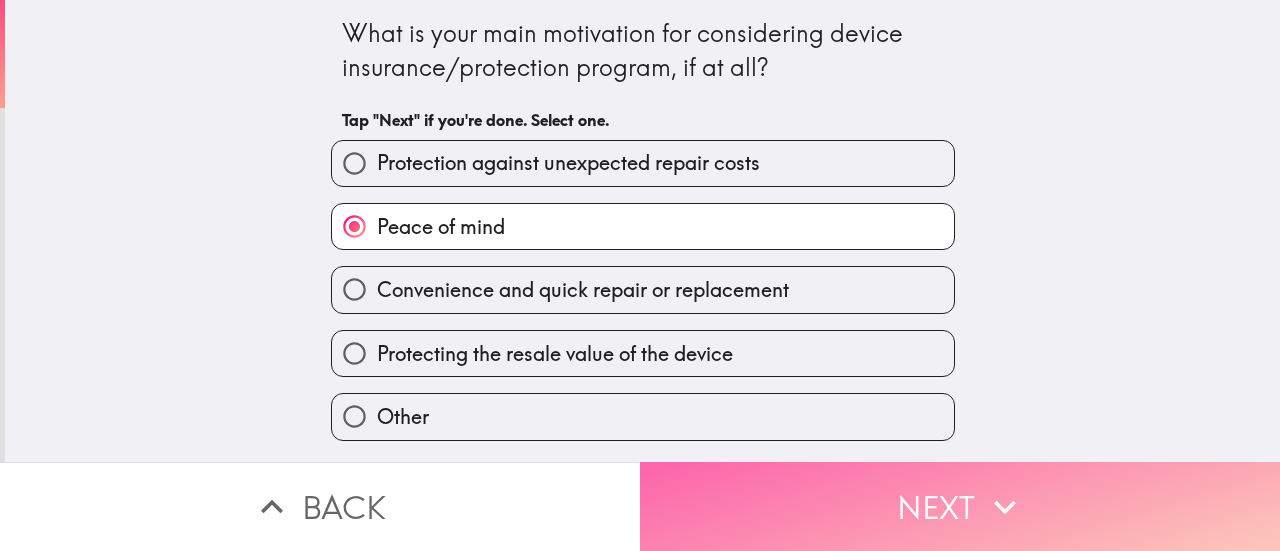 click on "Next" at bounding box center [960, 506] 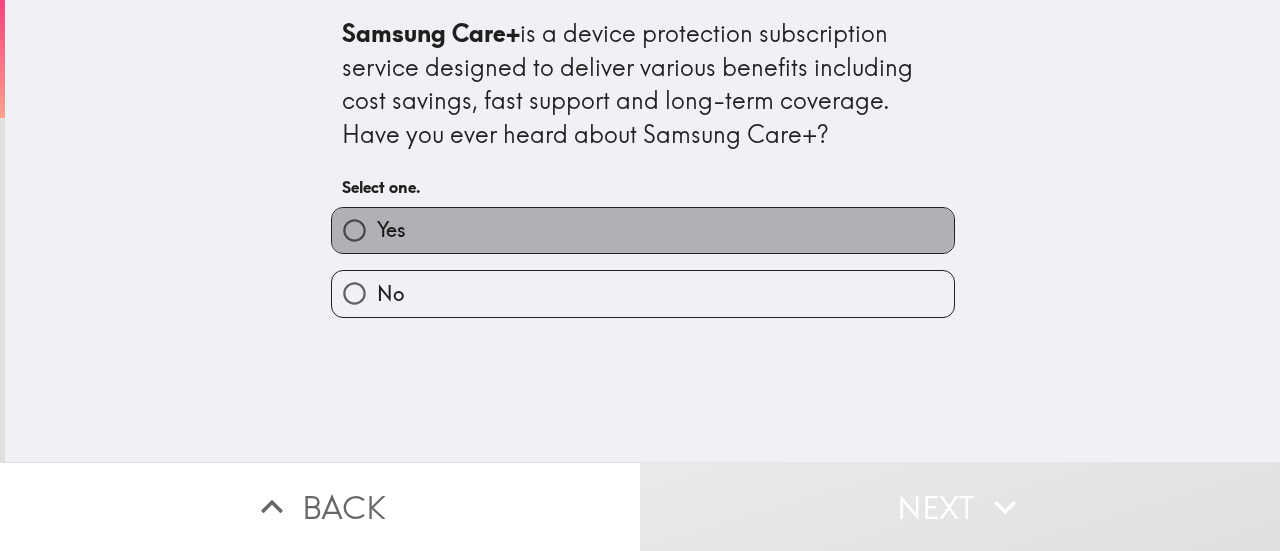 click on "Yes" at bounding box center [643, 230] 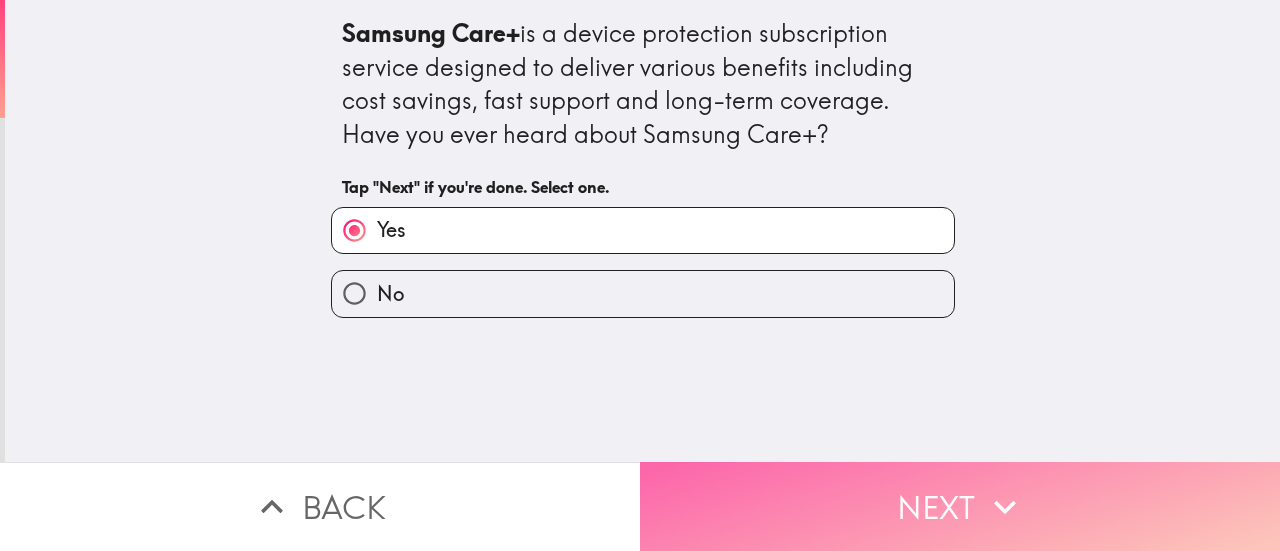 click on "Next" at bounding box center [960, 506] 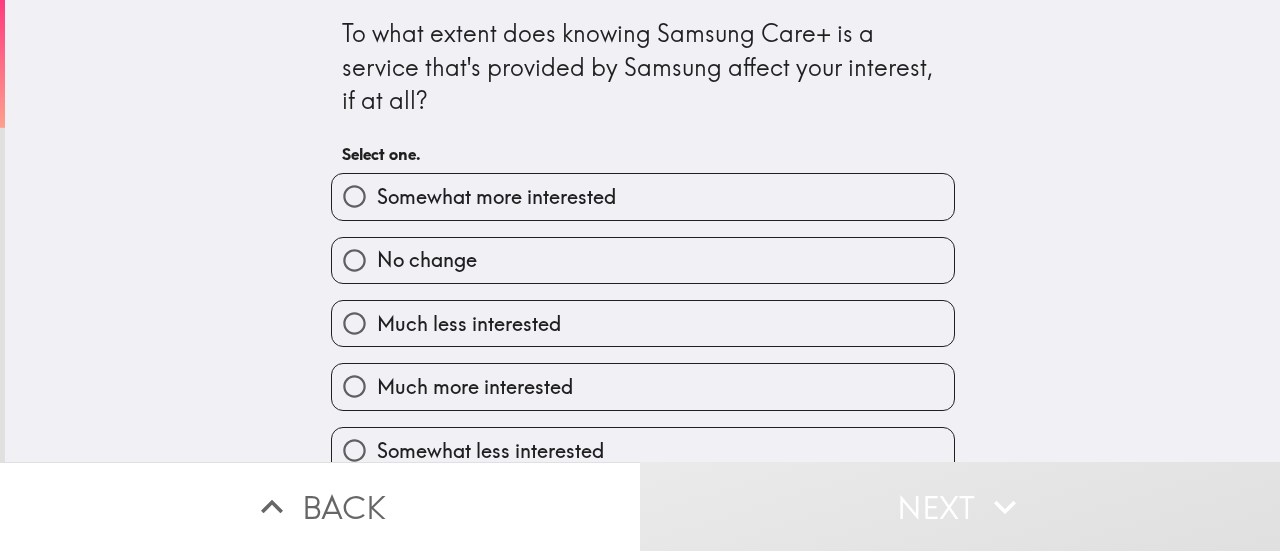 scroll, scrollTop: 30, scrollLeft: 0, axis: vertical 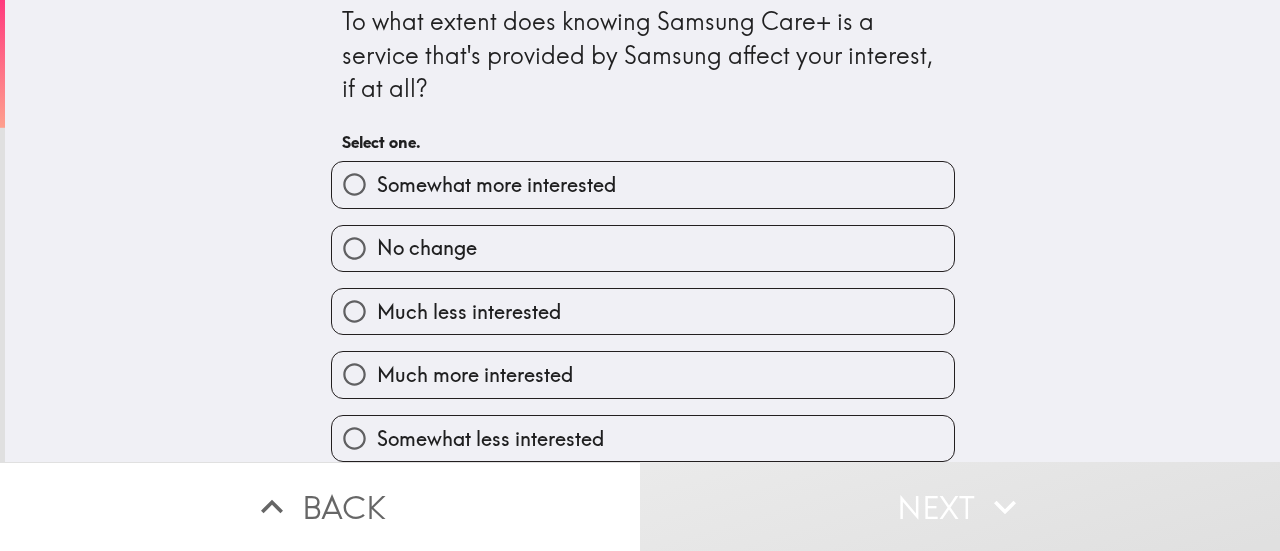 click on "Much more interested" at bounding box center [475, 375] 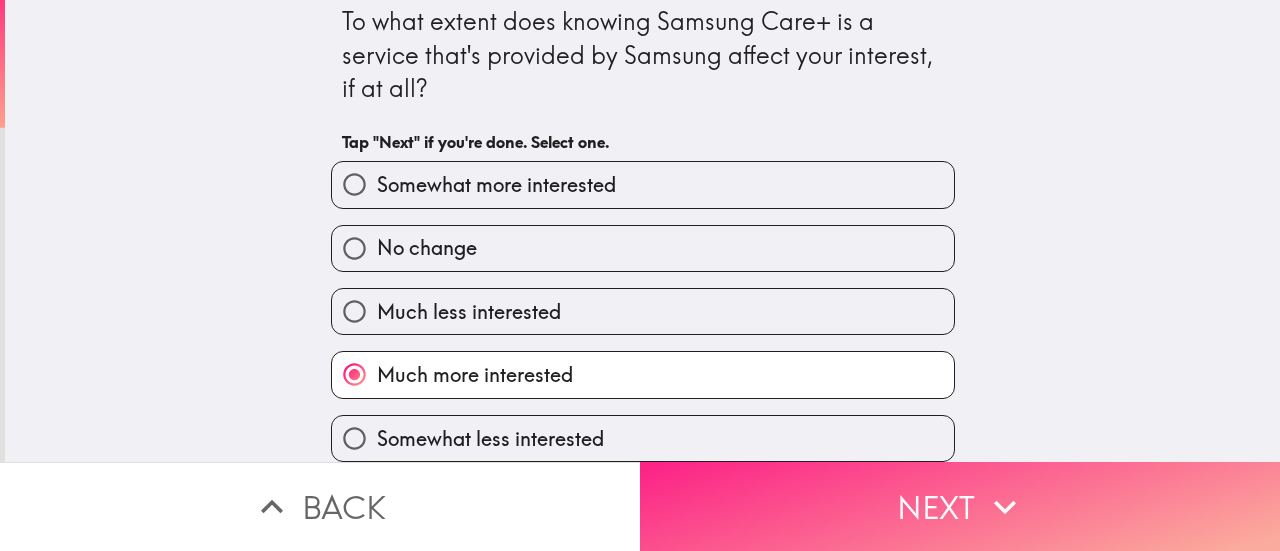 click on "Next" at bounding box center [960, 506] 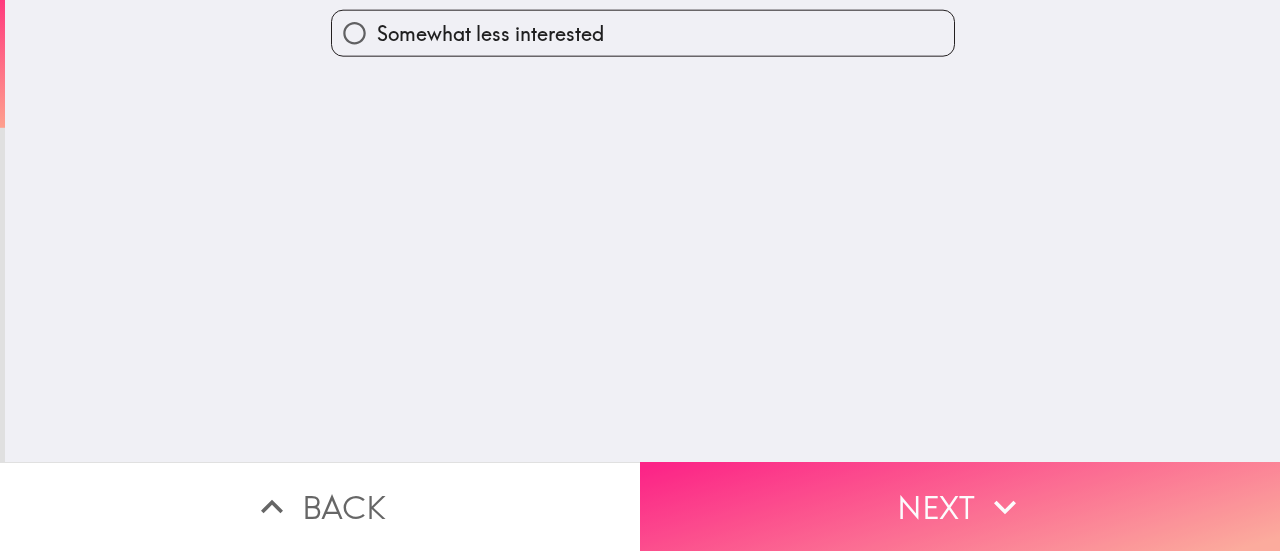 scroll, scrollTop: 0, scrollLeft: 0, axis: both 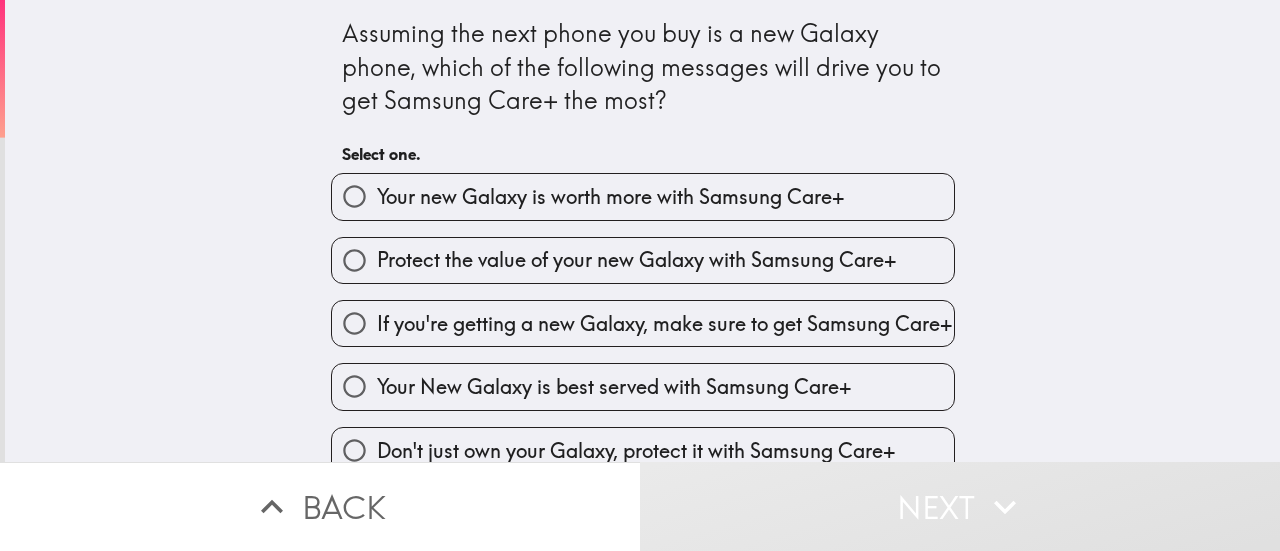 click on "Protect the value of your new Galaxy with Samsung Care+" at bounding box center (636, 260) 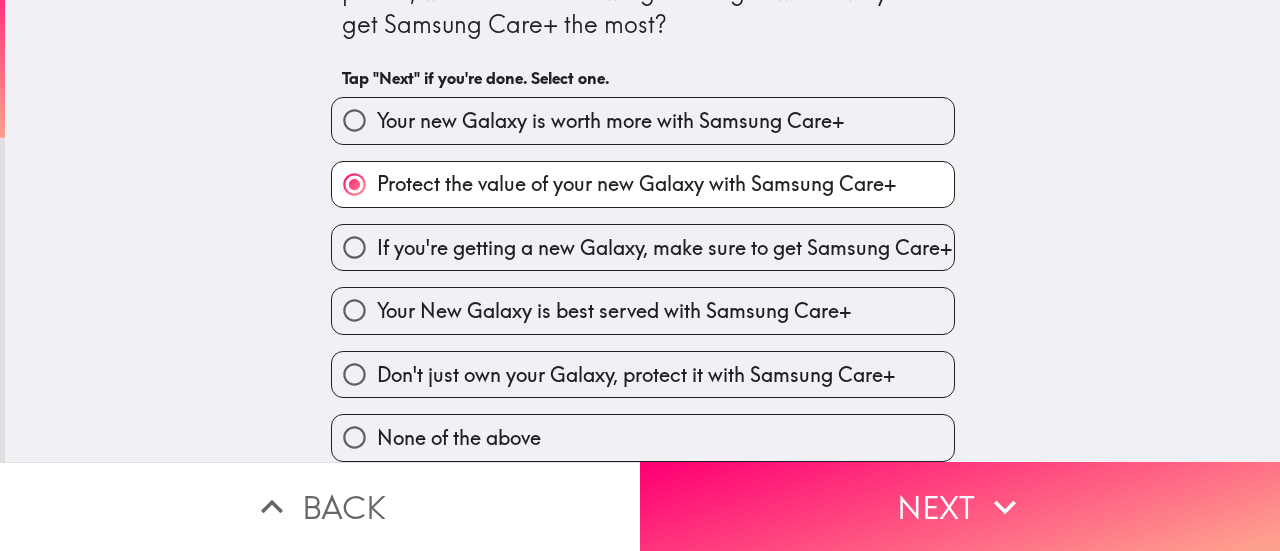 scroll, scrollTop: 104, scrollLeft: 0, axis: vertical 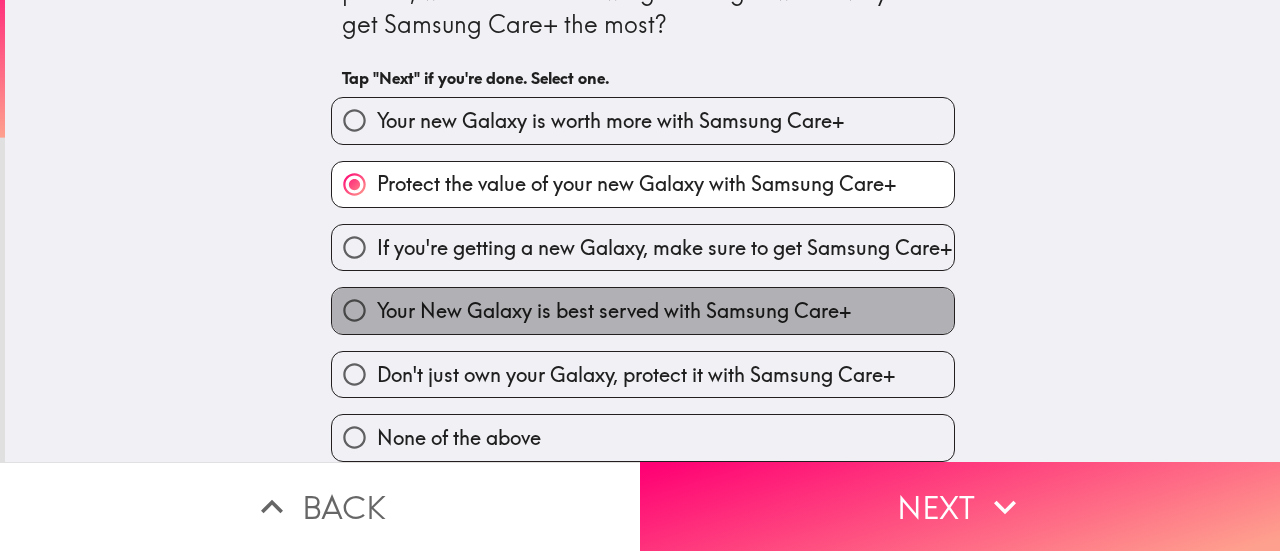 click on "Your New Galaxy is best served with Samsung Care+" at bounding box center [643, 310] 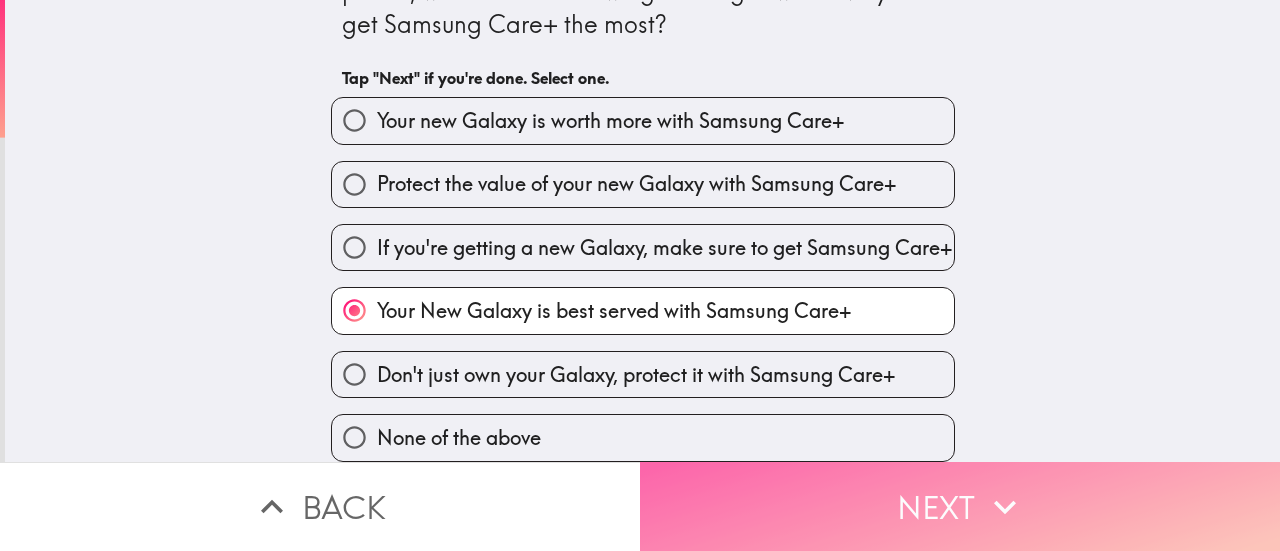 click on "Next" at bounding box center [960, 506] 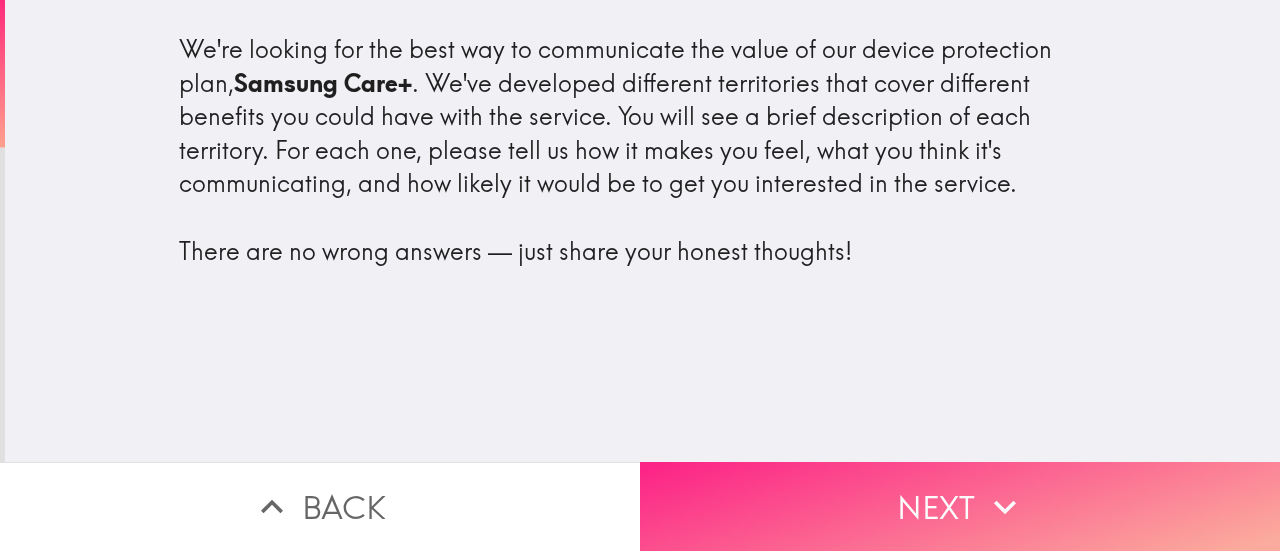 click on "Next" at bounding box center (960, 506) 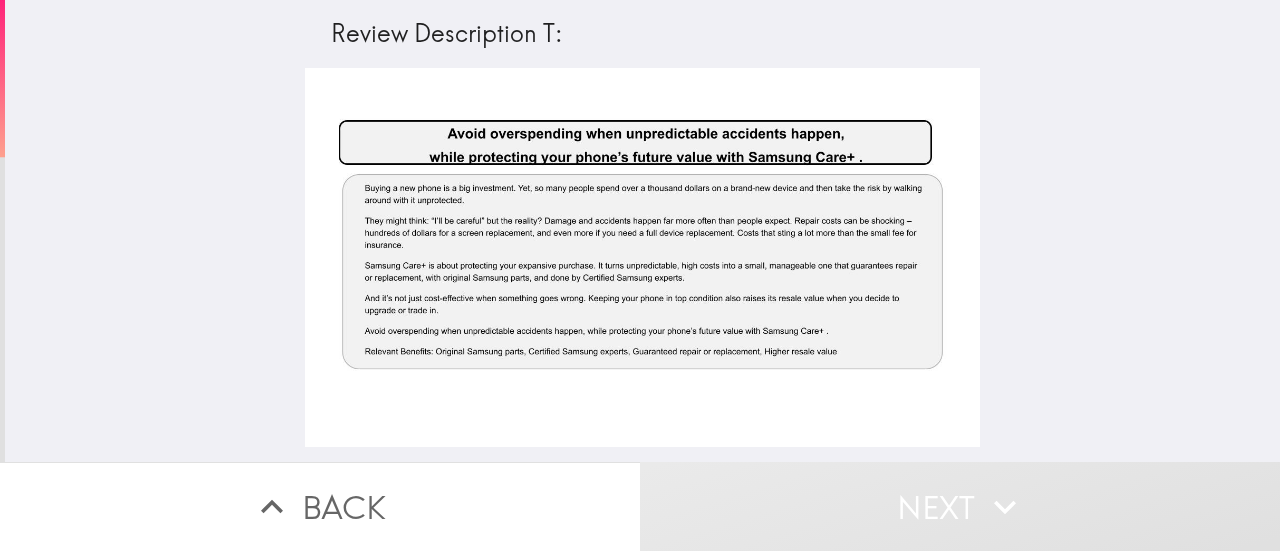 type 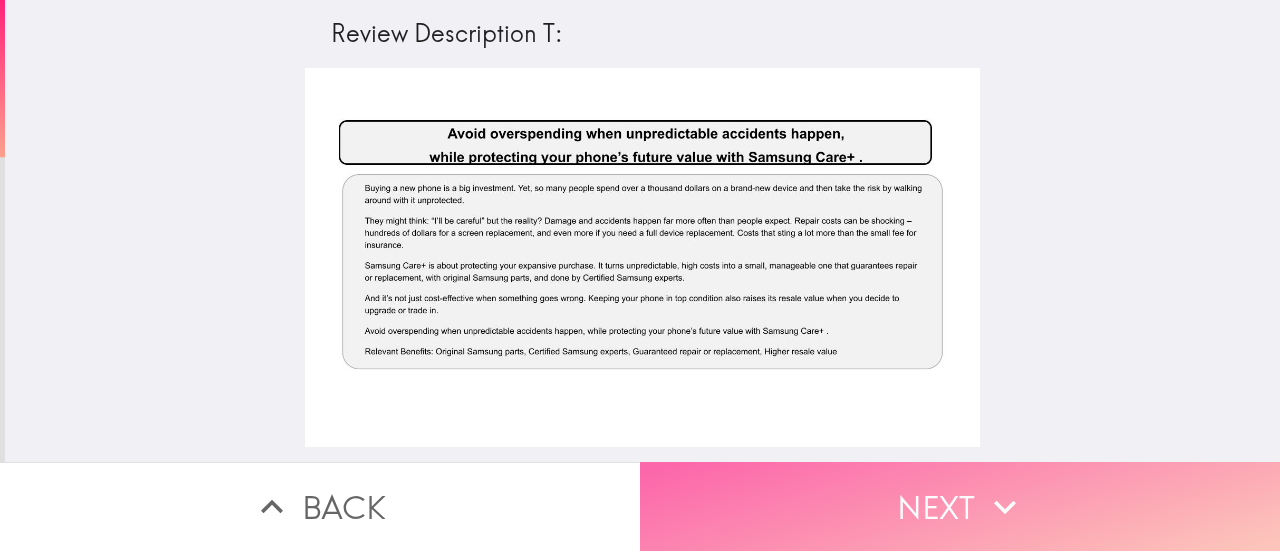 click on "Next" at bounding box center (960, 506) 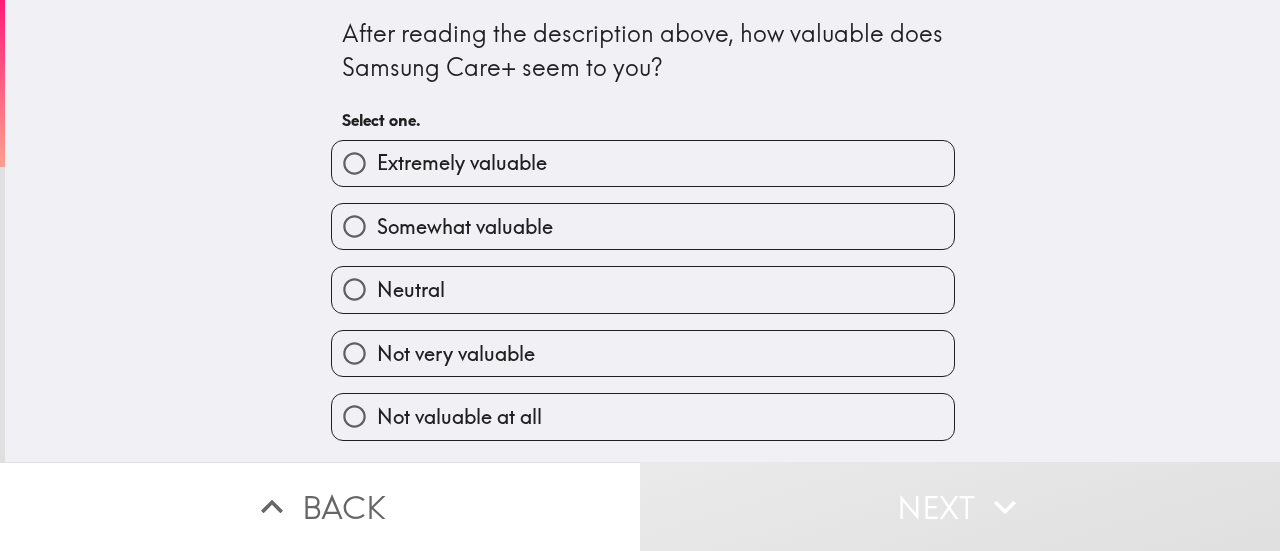 click on "Somewhat valuable" at bounding box center [465, 227] 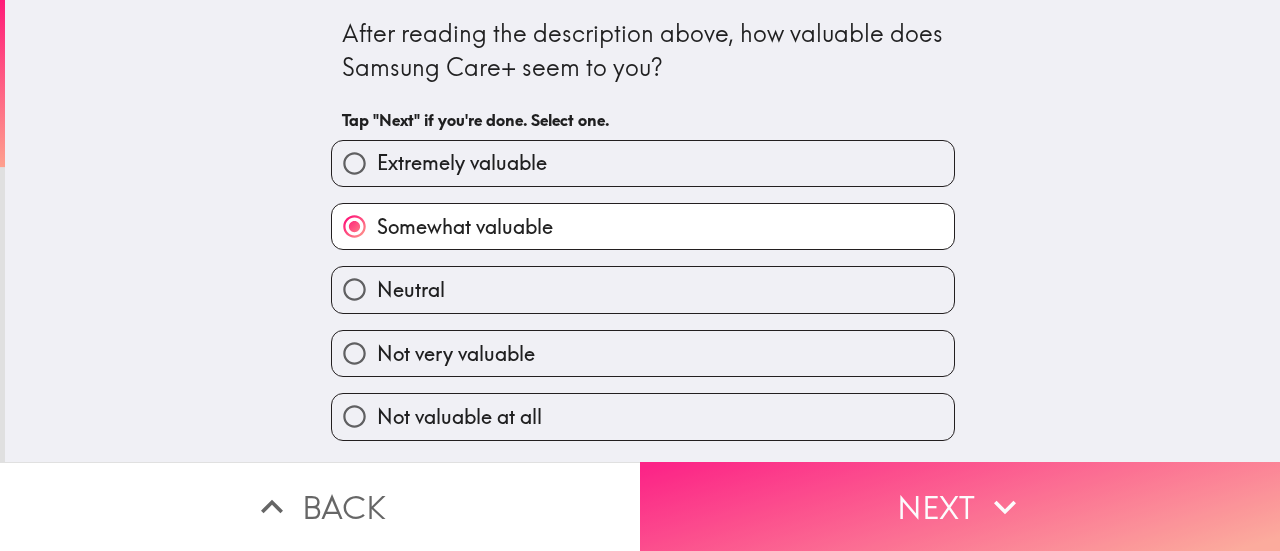 click on "Next" at bounding box center (960, 506) 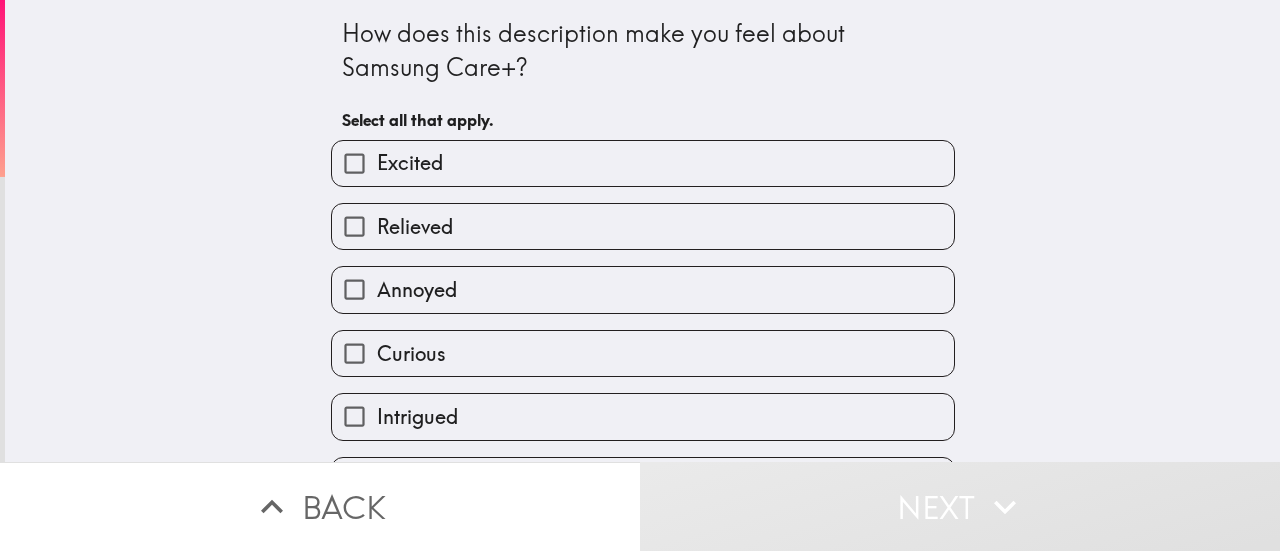 click on "Relieved" at bounding box center [643, 226] 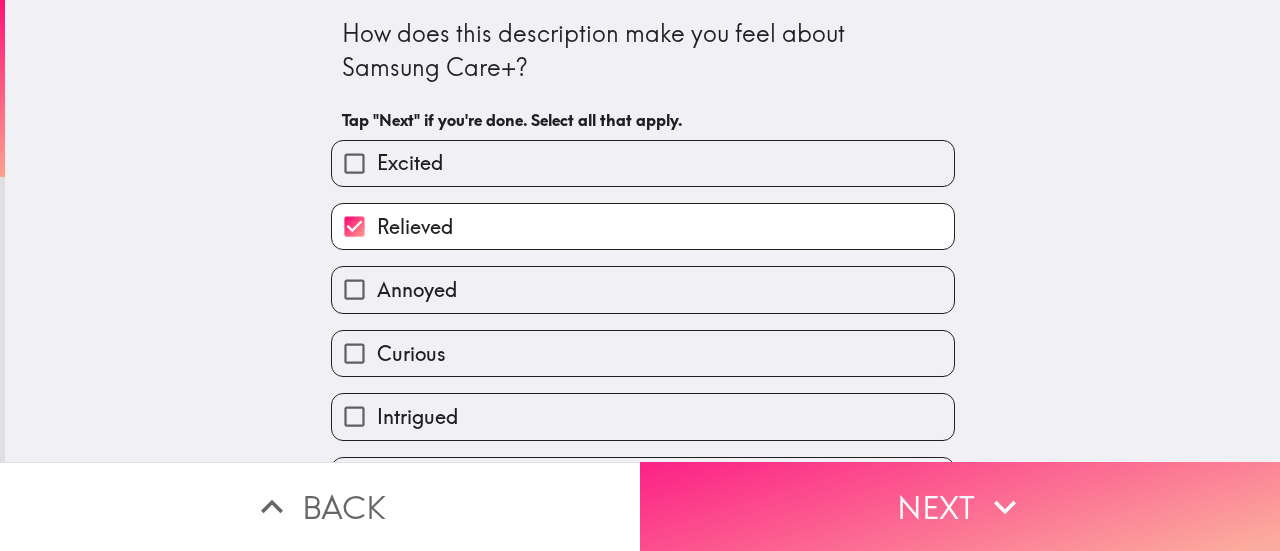 click 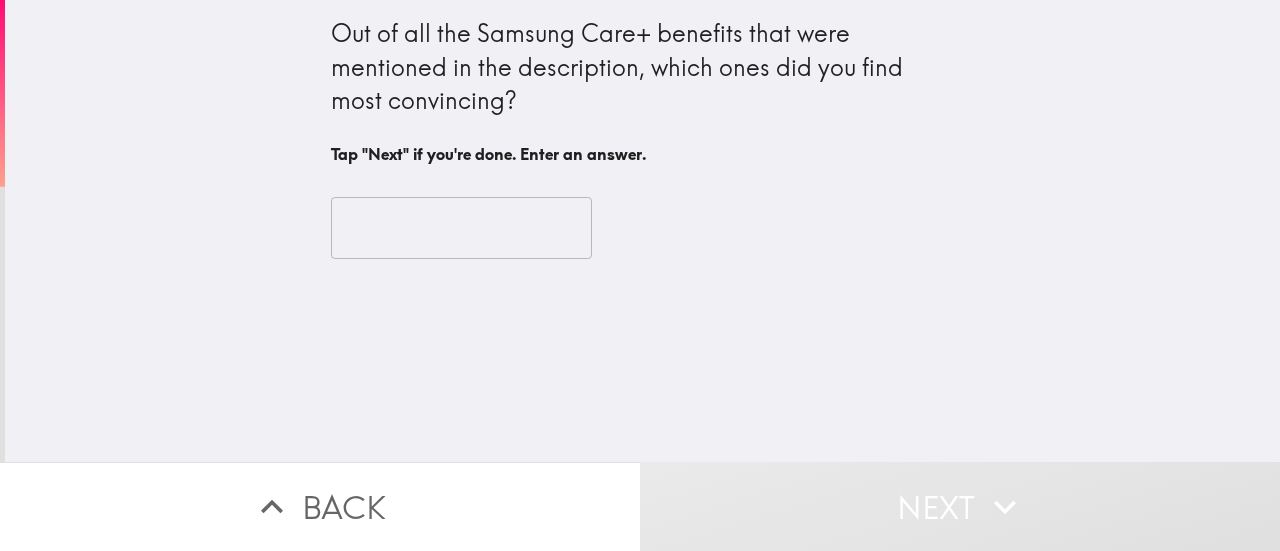 click at bounding box center [461, 228] 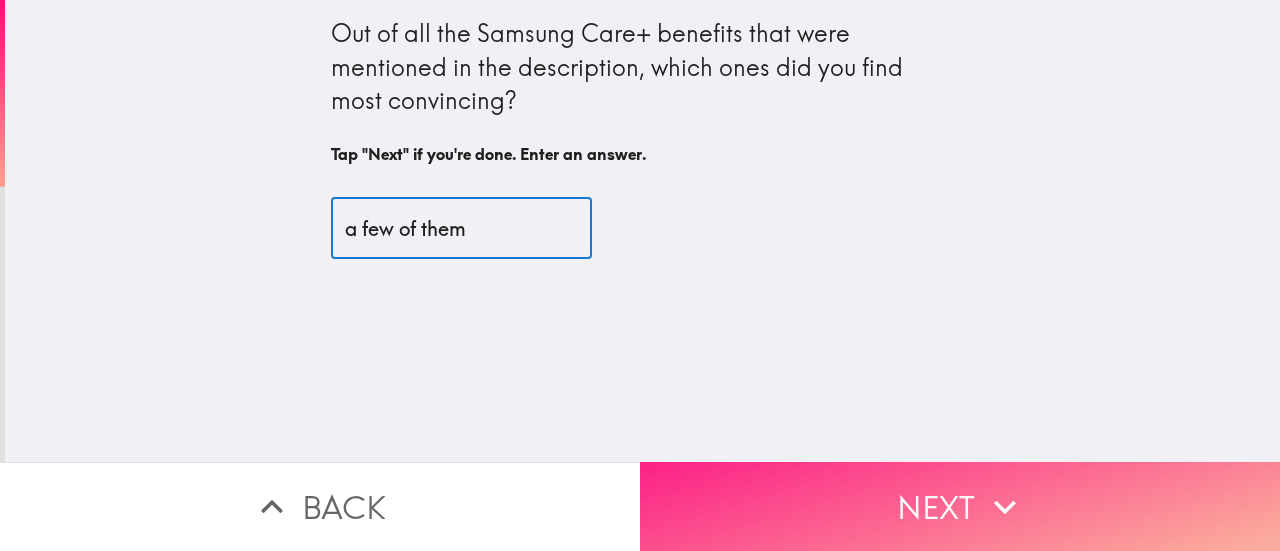 type on "a few of them" 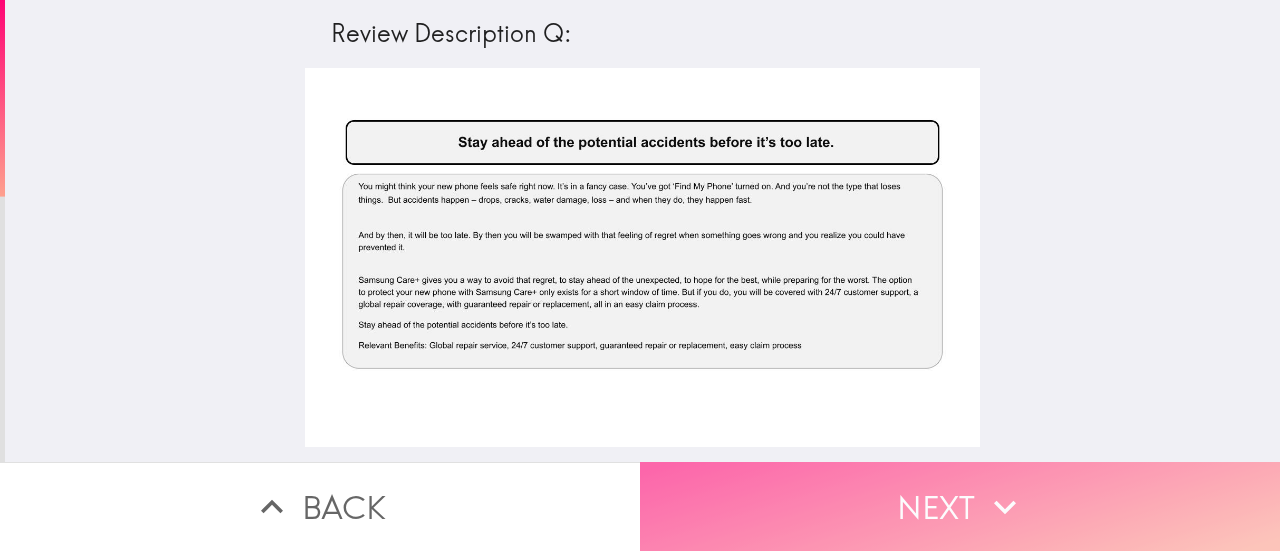 click on "Next" at bounding box center [960, 506] 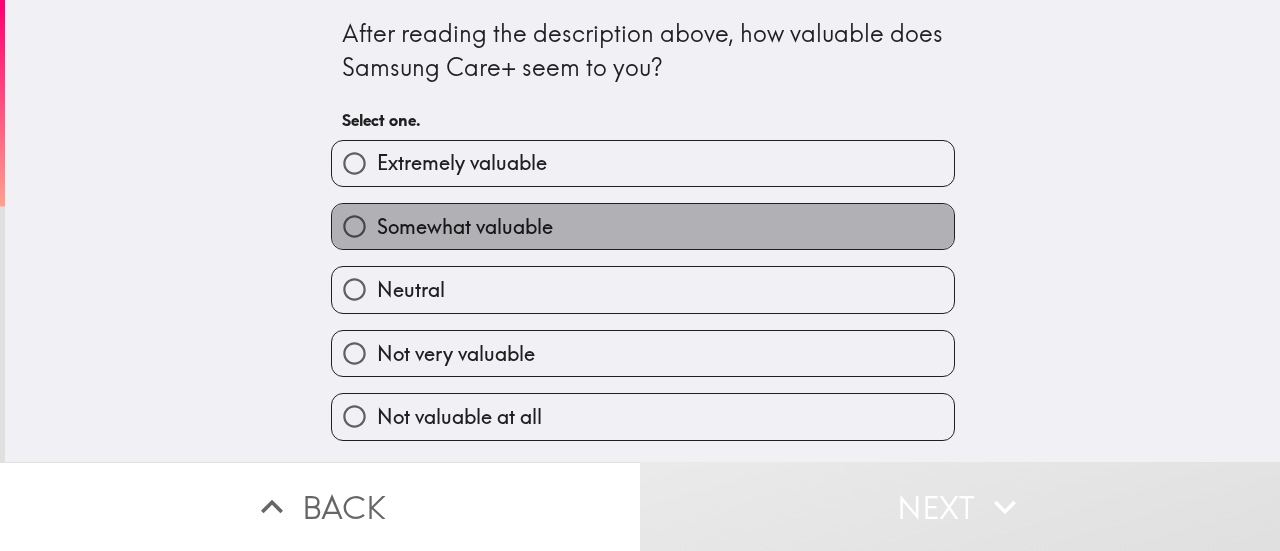 click on "Somewhat valuable" at bounding box center (643, 226) 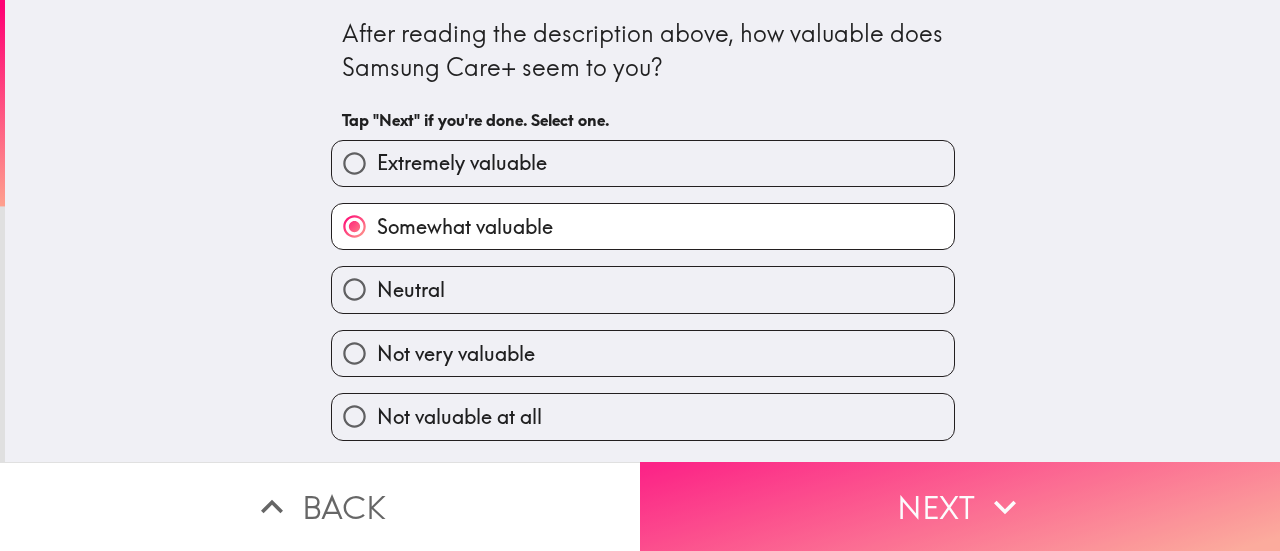 click on "Next" at bounding box center (960, 506) 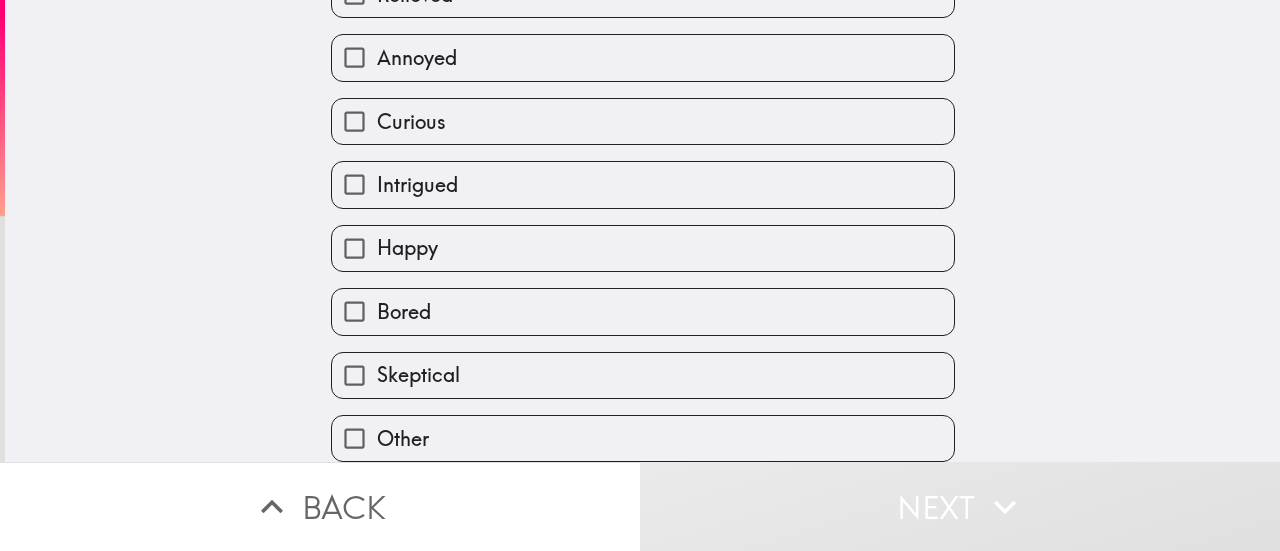scroll, scrollTop: 253, scrollLeft: 0, axis: vertical 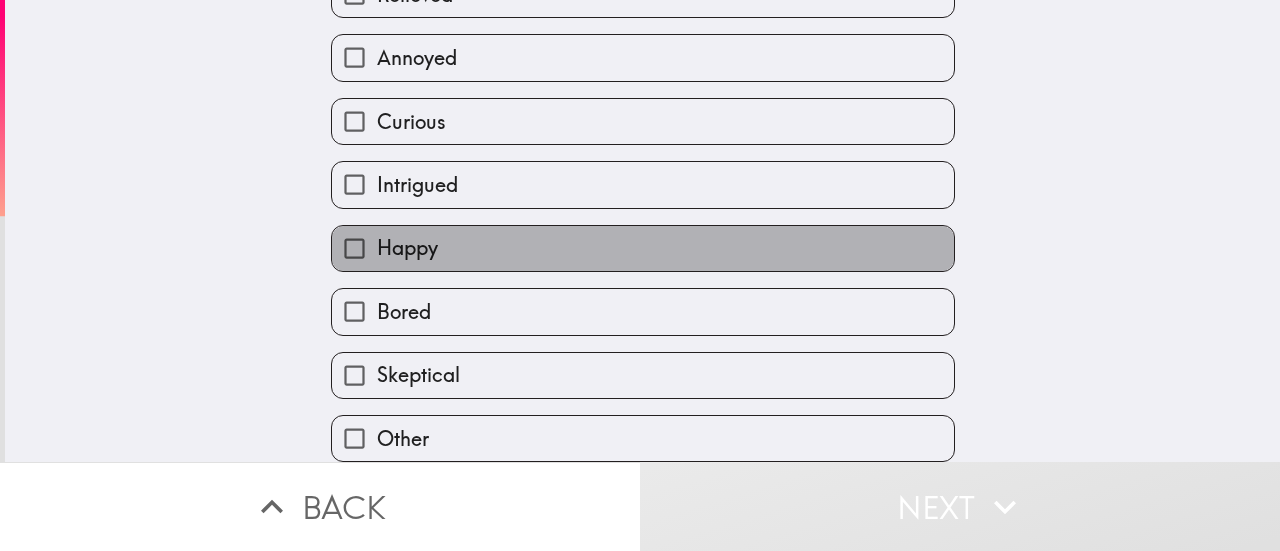 click on "Happy" at bounding box center (643, 248) 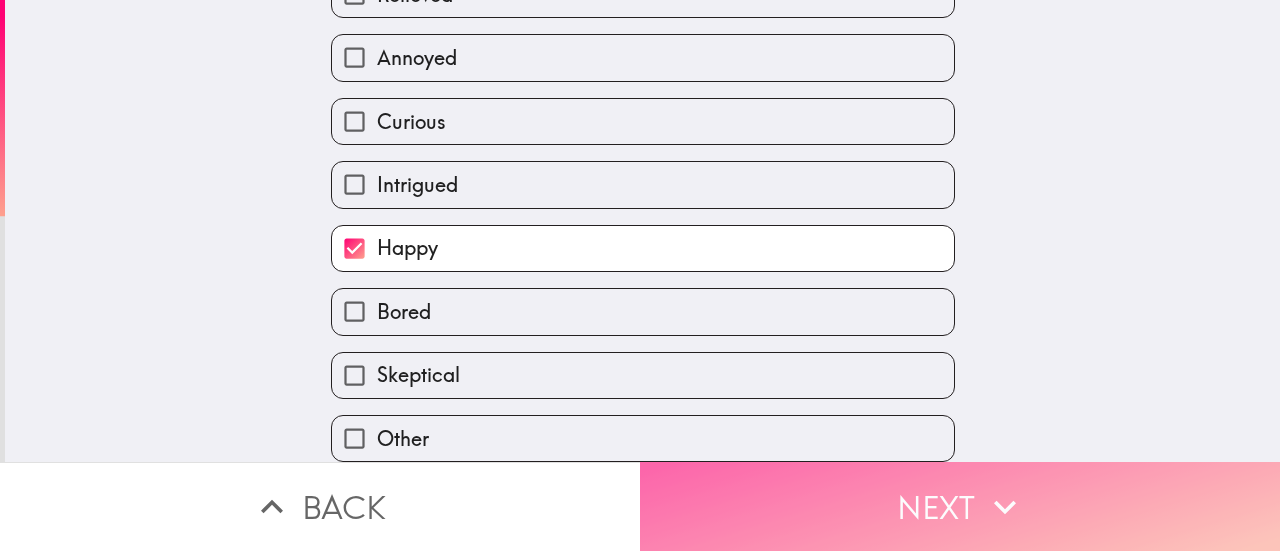 click 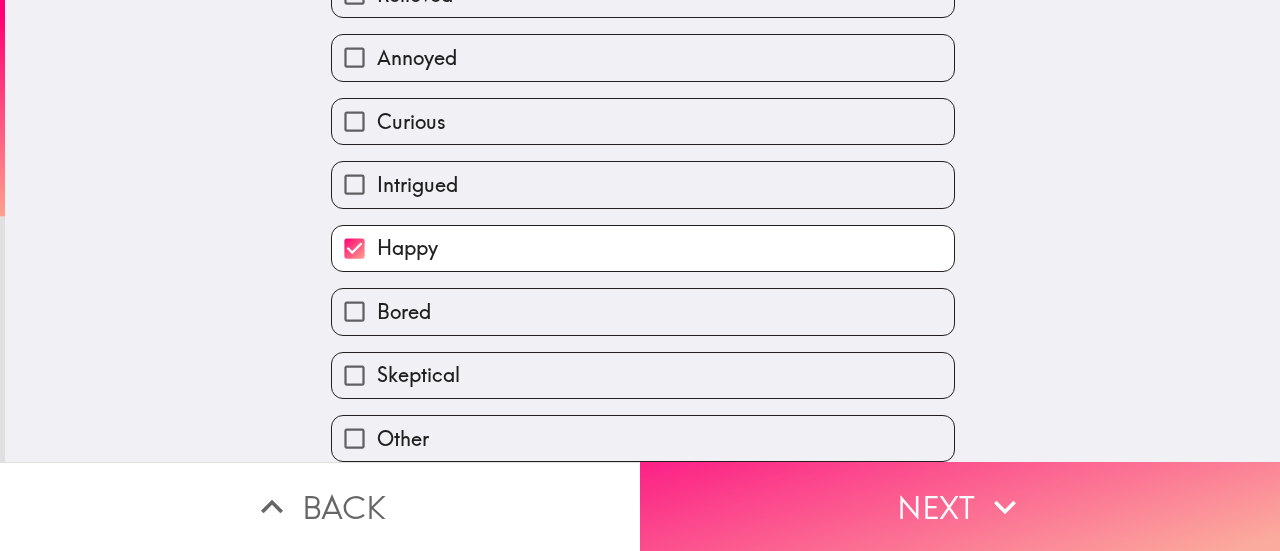 scroll, scrollTop: 0, scrollLeft: 0, axis: both 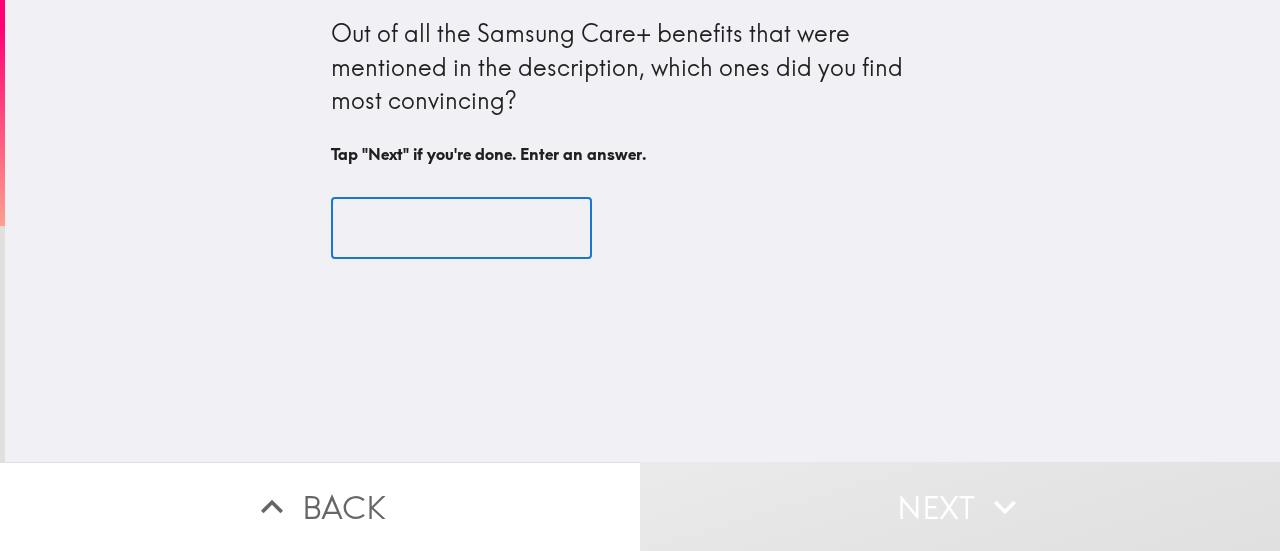 click at bounding box center (461, 228) 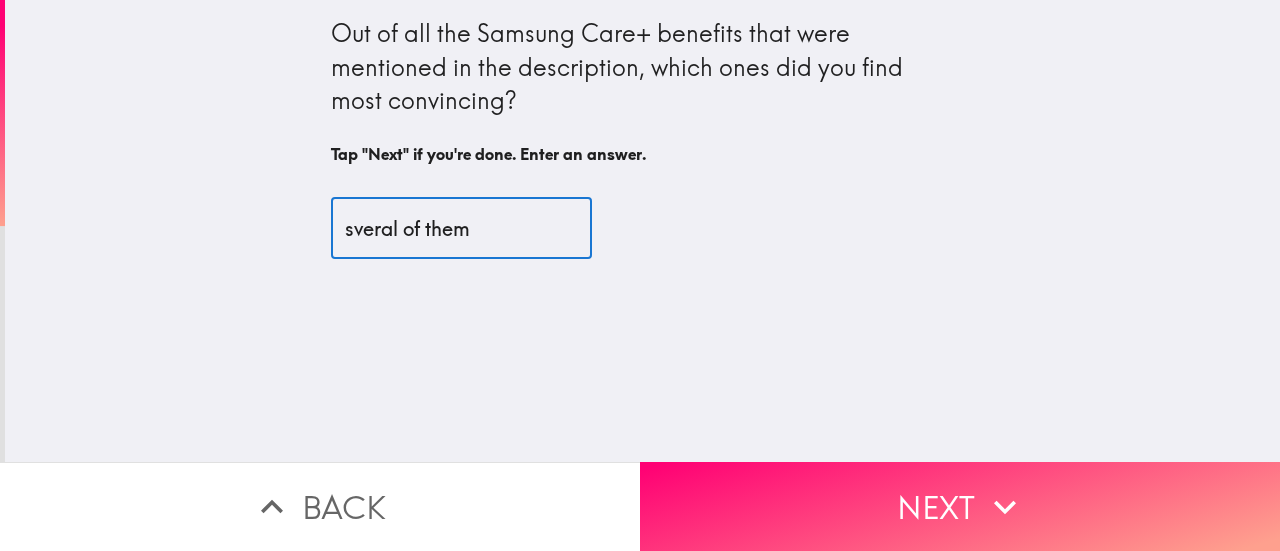 click on "sveral of them" at bounding box center [461, 228] 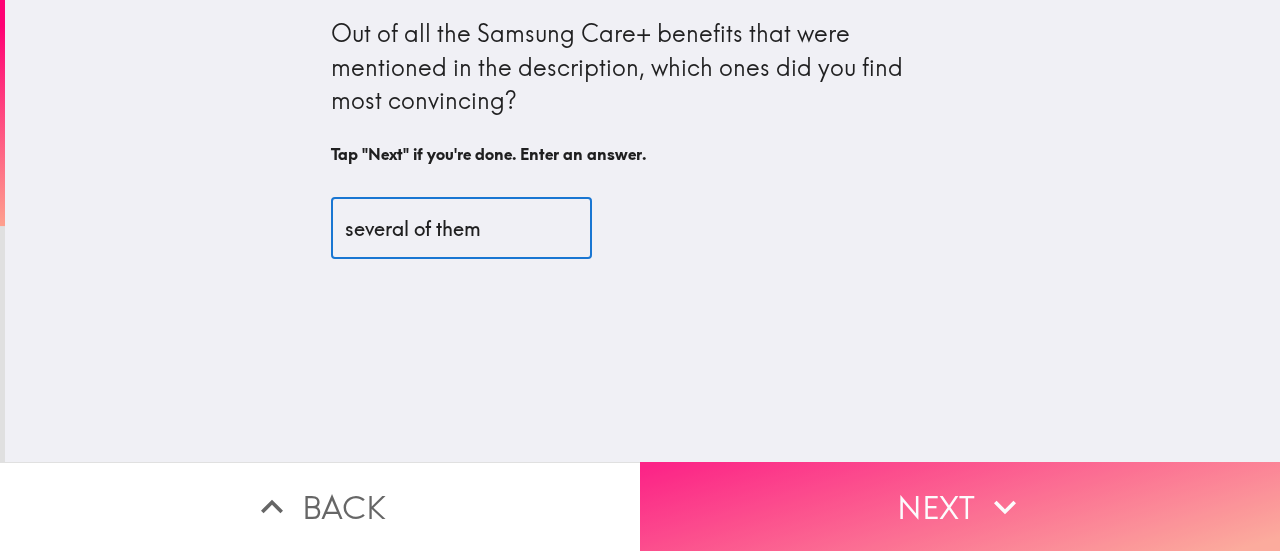 type on "several of them" 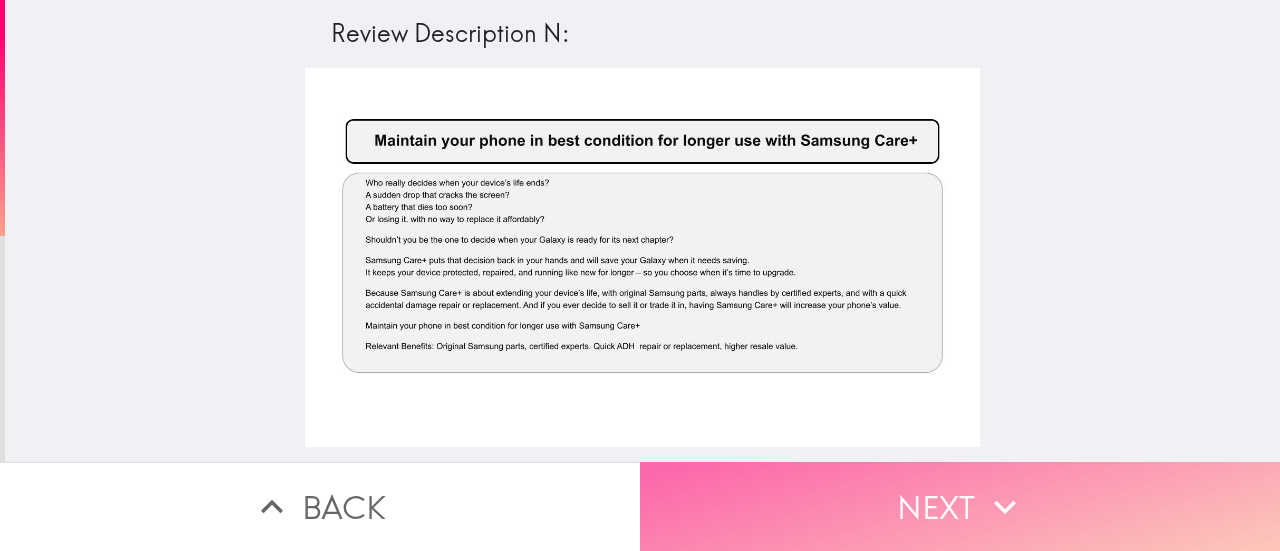 click on "Next" at bounding box center [960, 506] 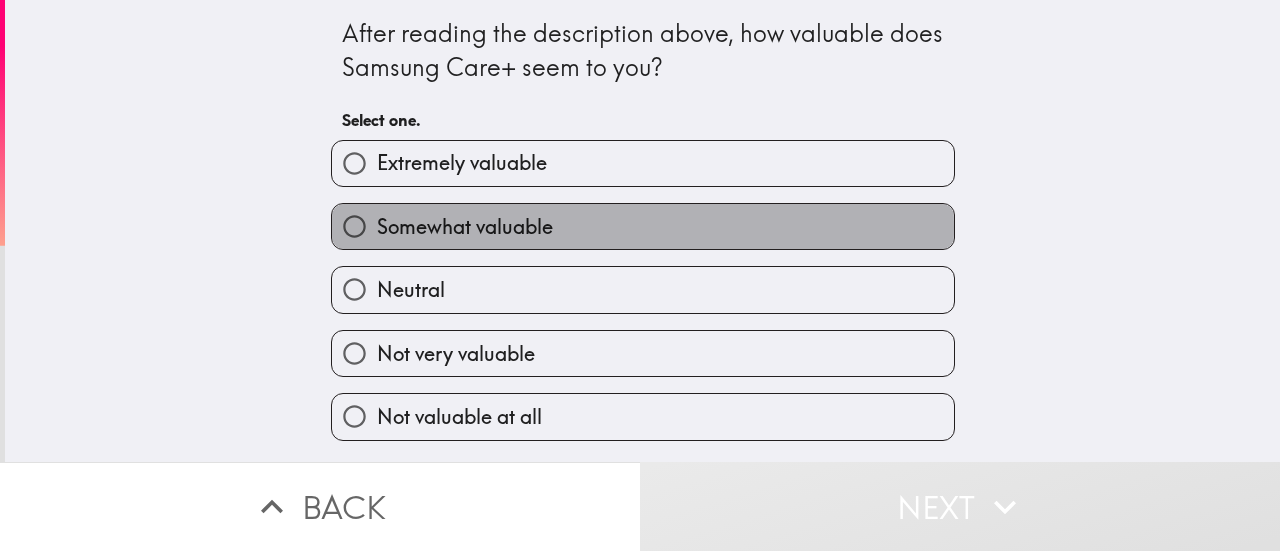 click on "Somewhat valuable" at bounding box center (465, 227) 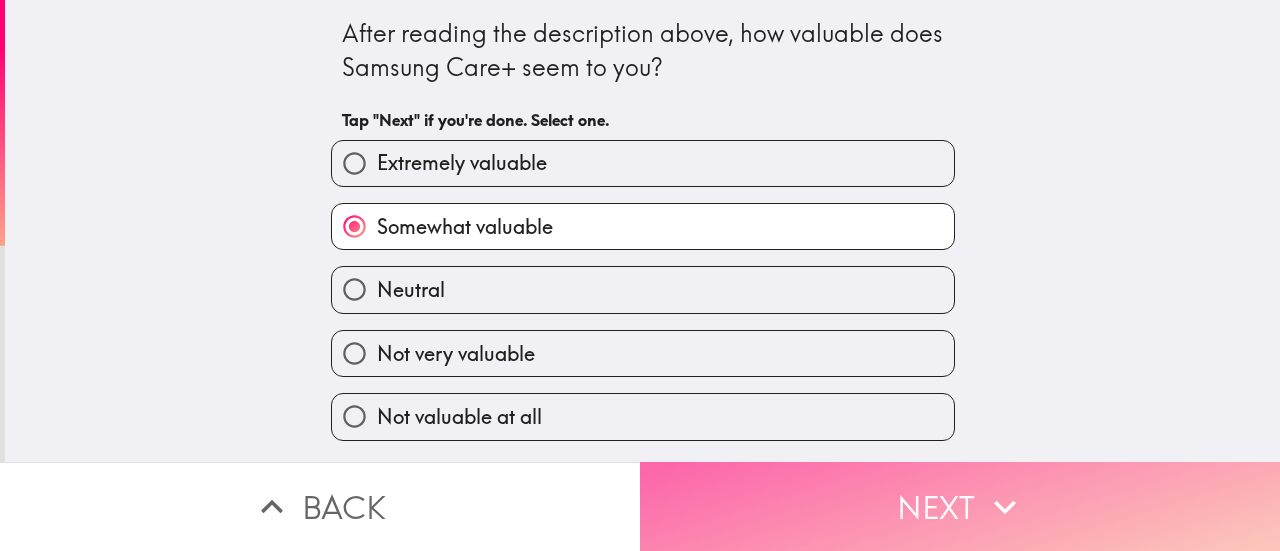 click on "Next" at bounding box center (960, 506) 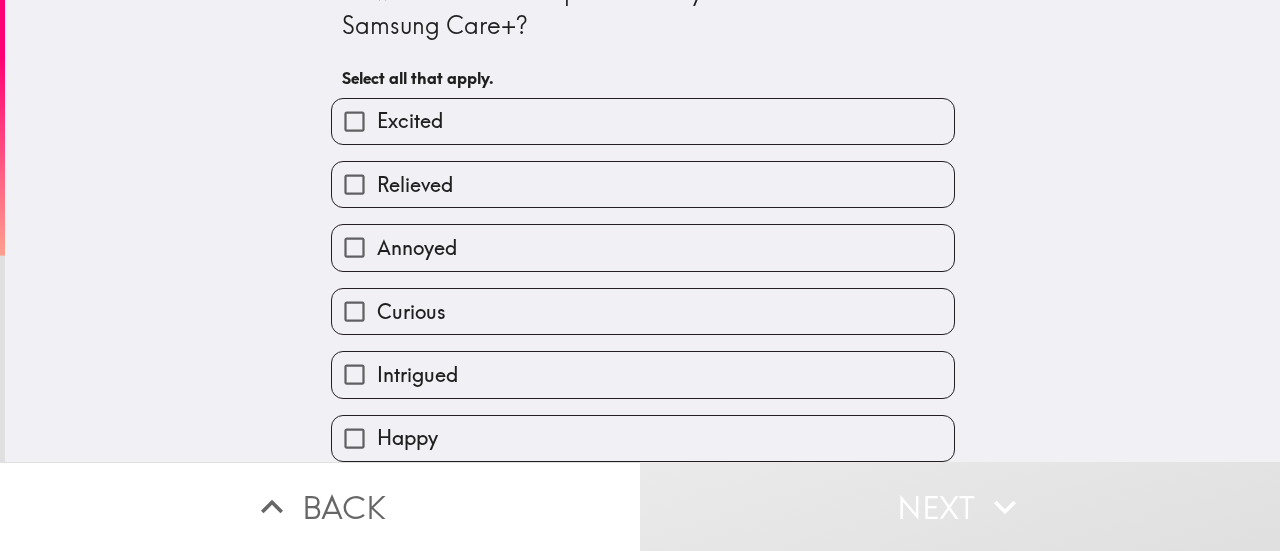 scroll, scrollTop: 0, scrollLeft: 0, axis: both 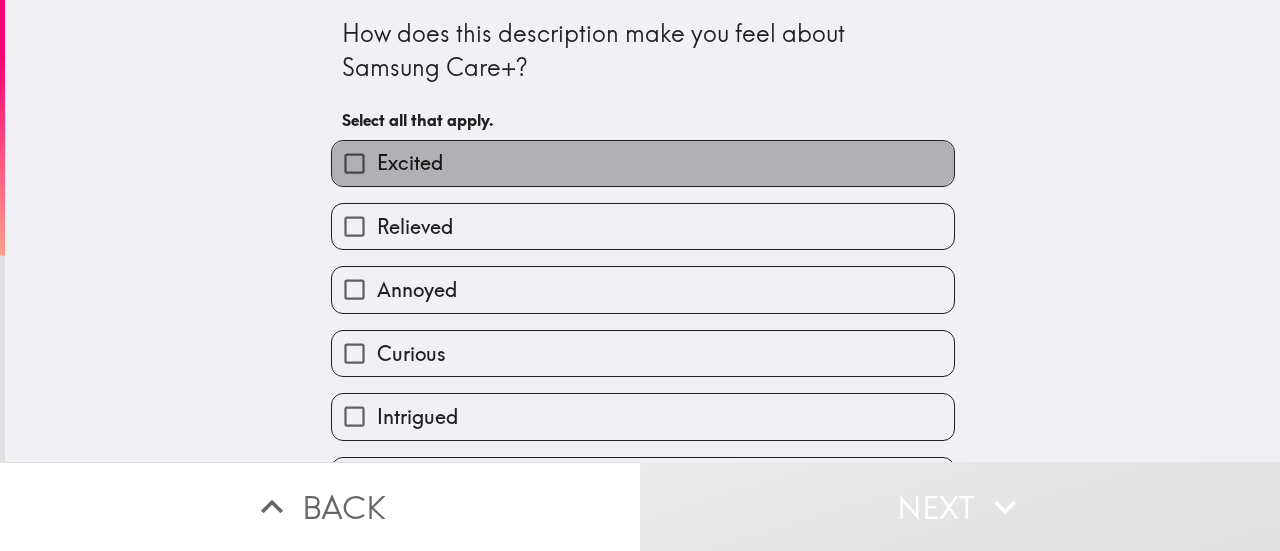click on "Excited" at bounding box center (643, 163) 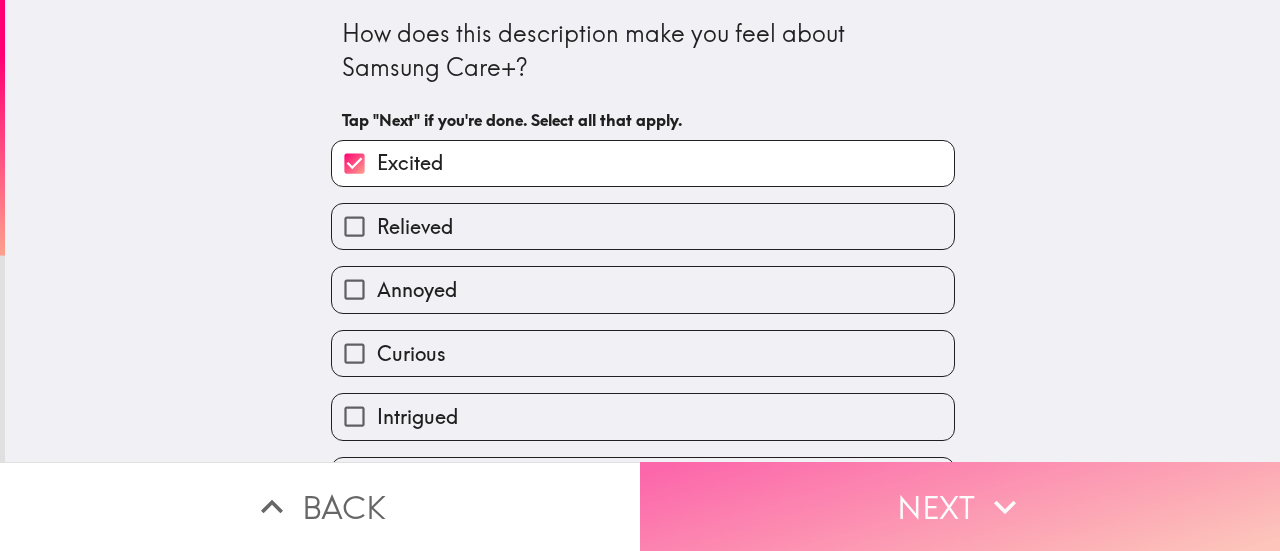 click on "Next" at bounding box center [960, 506] 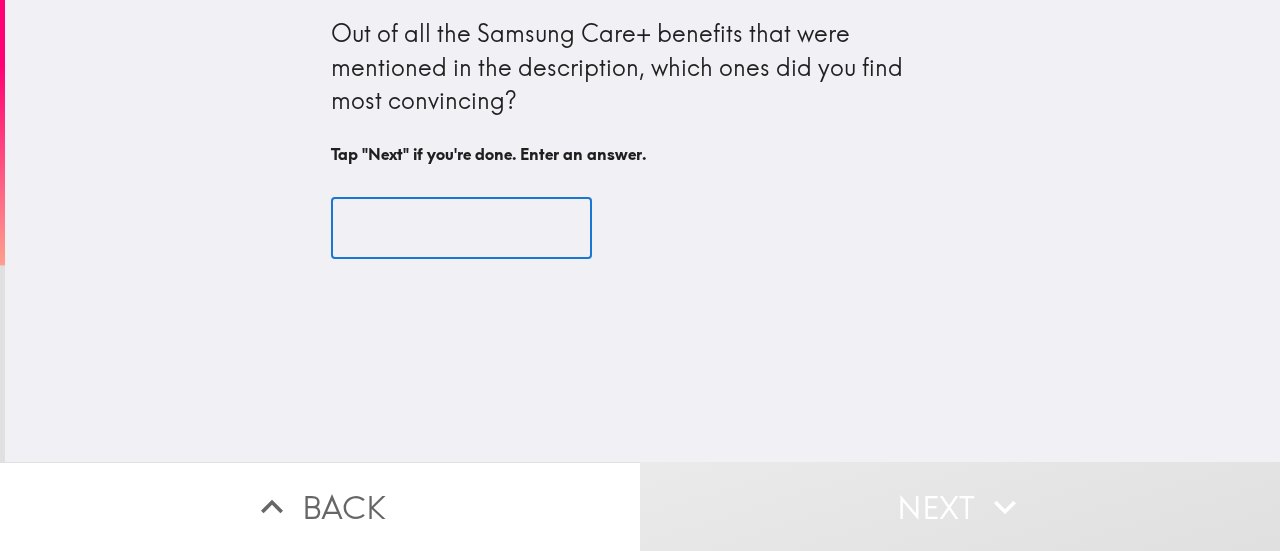 click at bounding box center (461, 228) 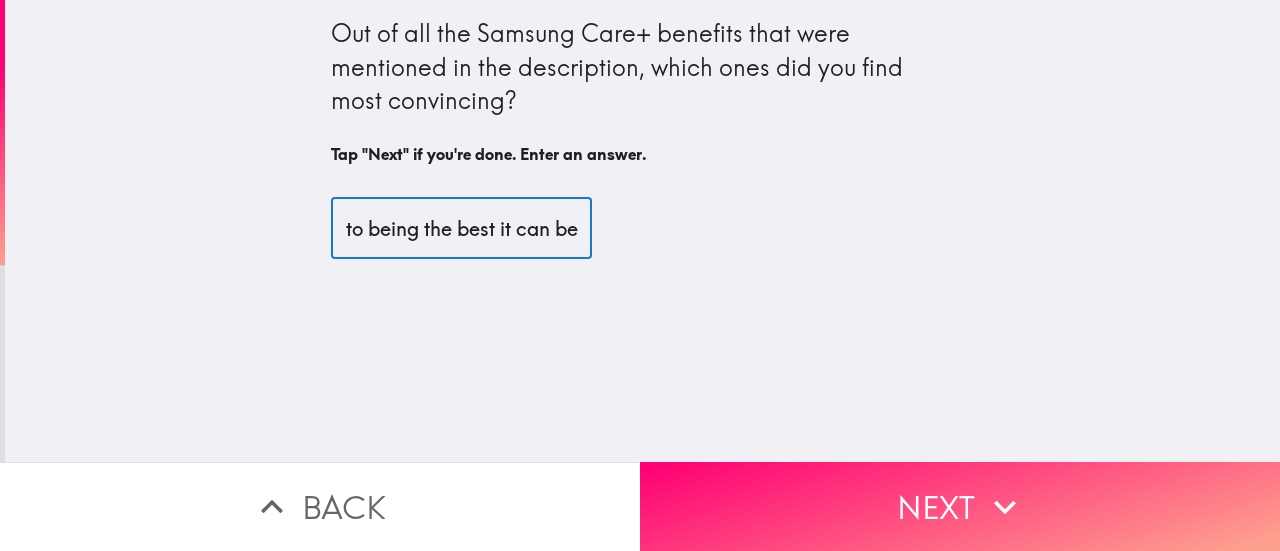scroll, scrollTop: 0, scrollLeft: 208, axis: horizontal 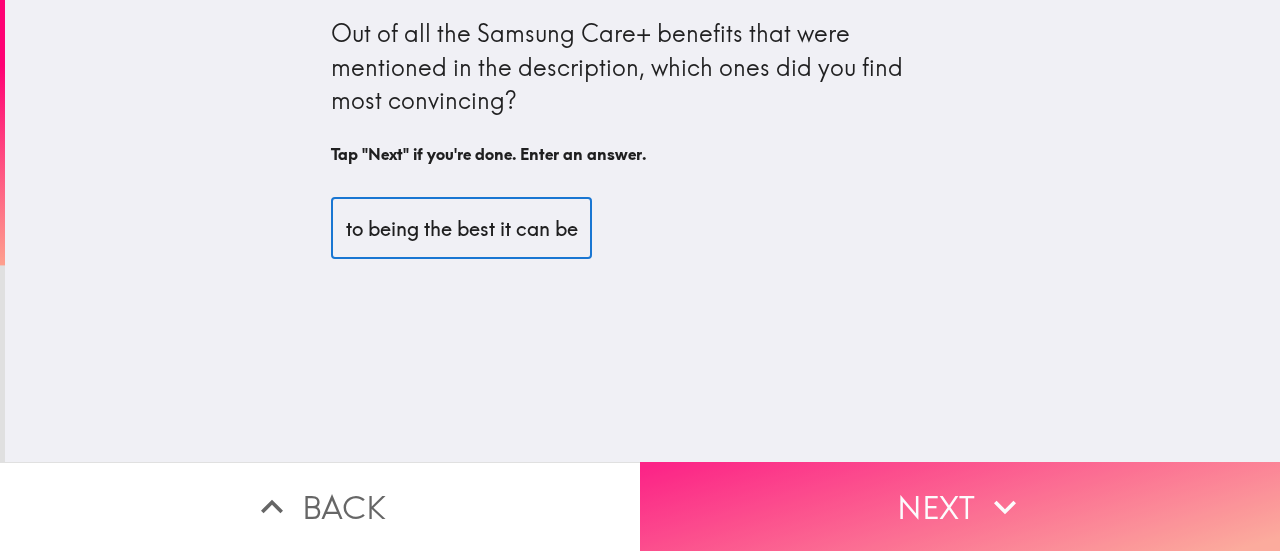 type on "keeping your phone to being the best it can be" 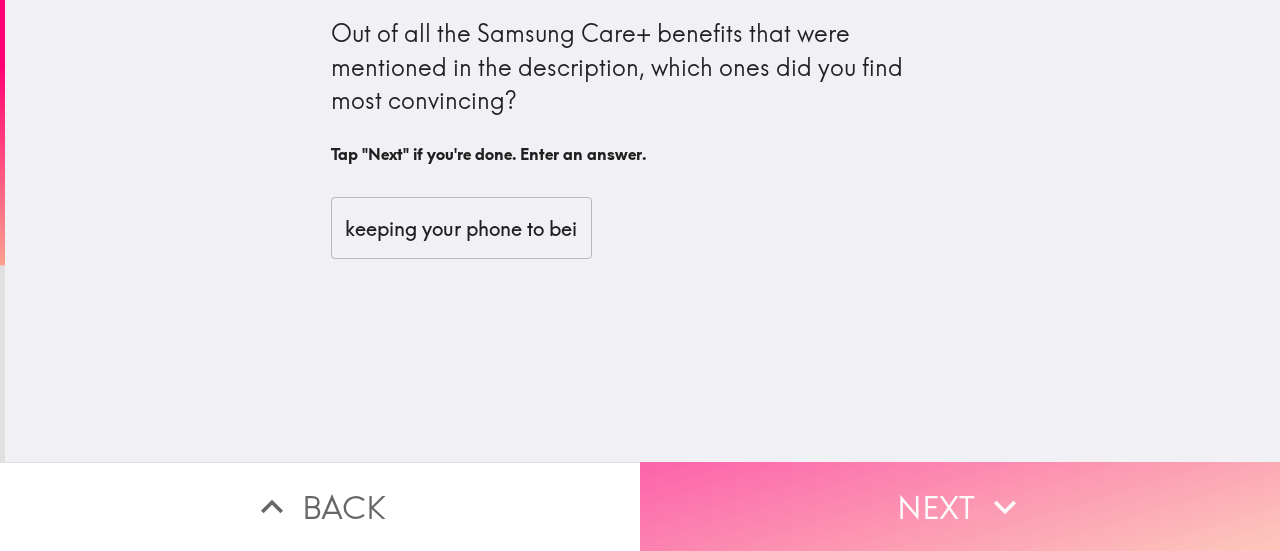 click on "Next" at bounding box center [960, 506] 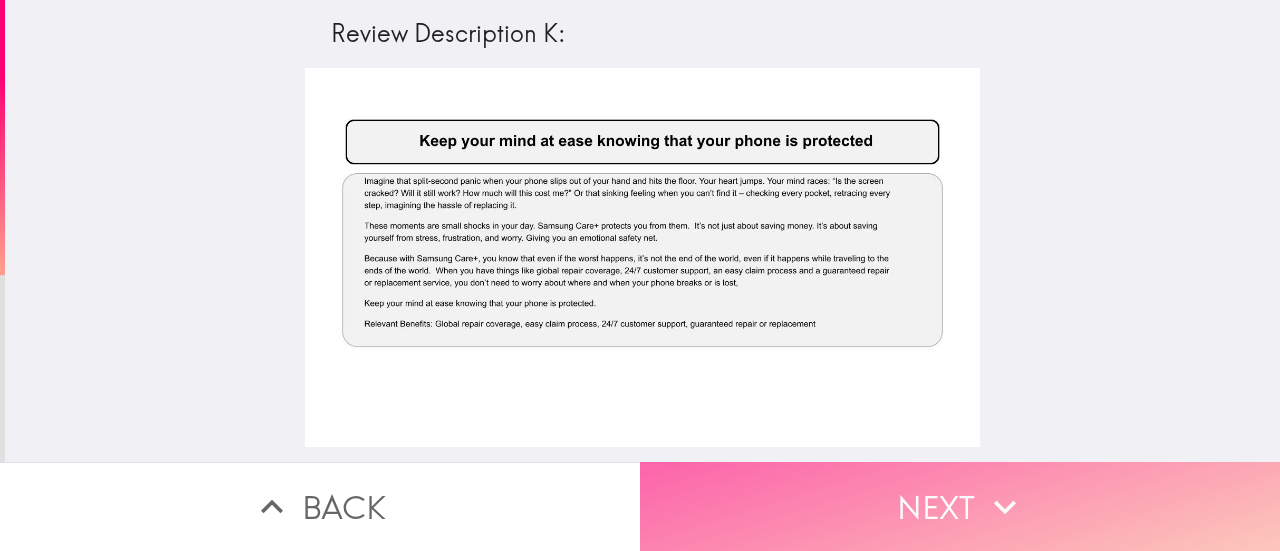 click on "Next" at bounding box center (960, 506) 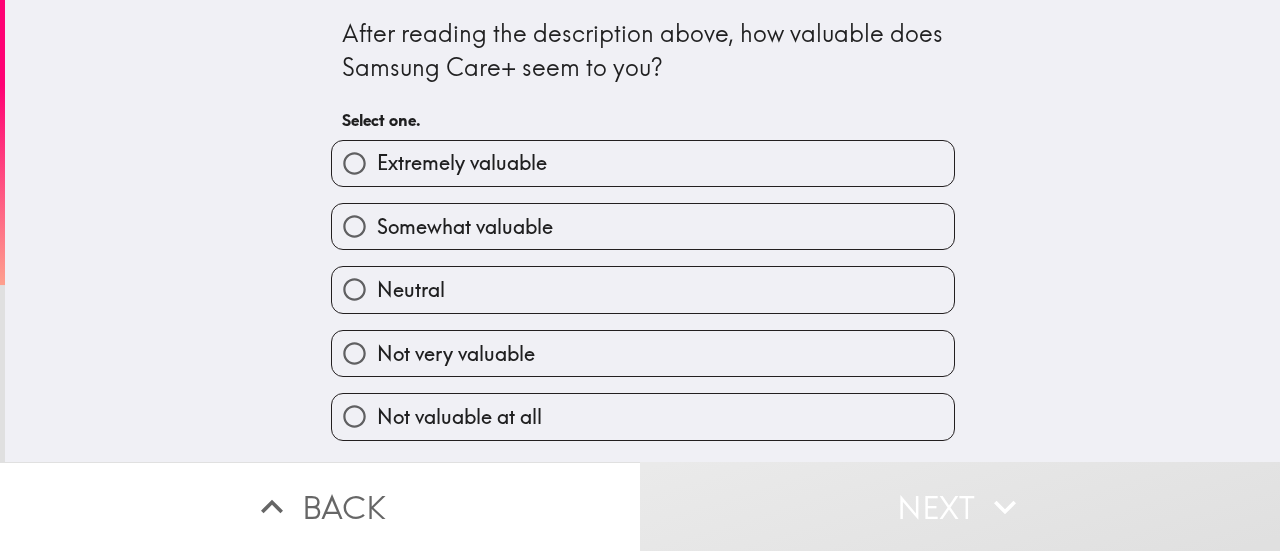 click on "Extremely valuable" at bounding box center (462, 163) 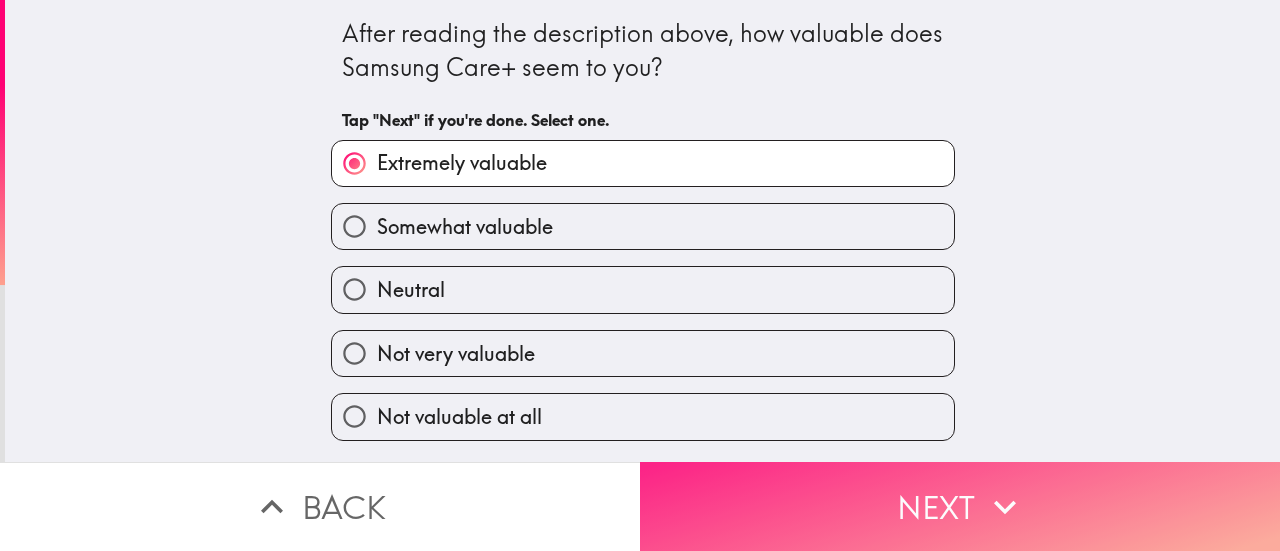 click on "Next" at bounding box center [960, 506] 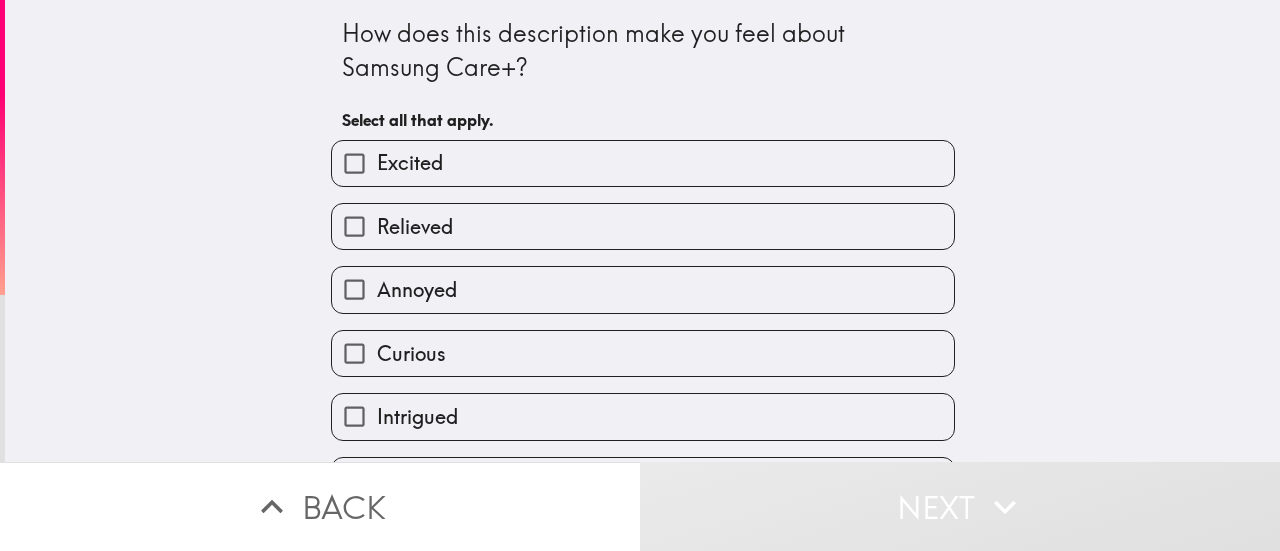 click on "Relieved" at bounding box center (643, 226) 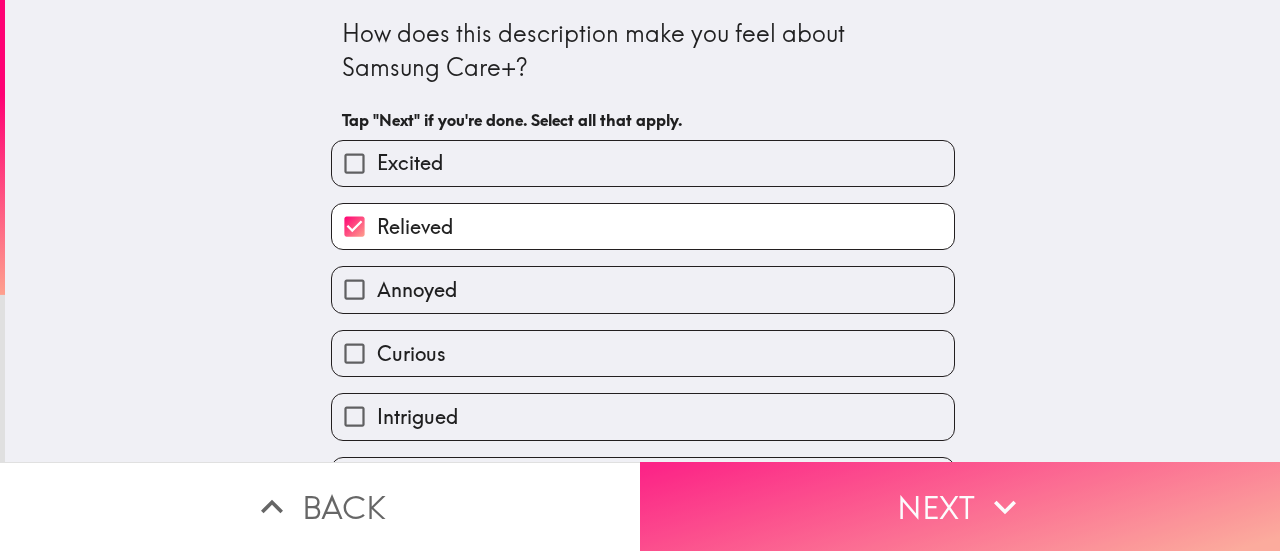 click 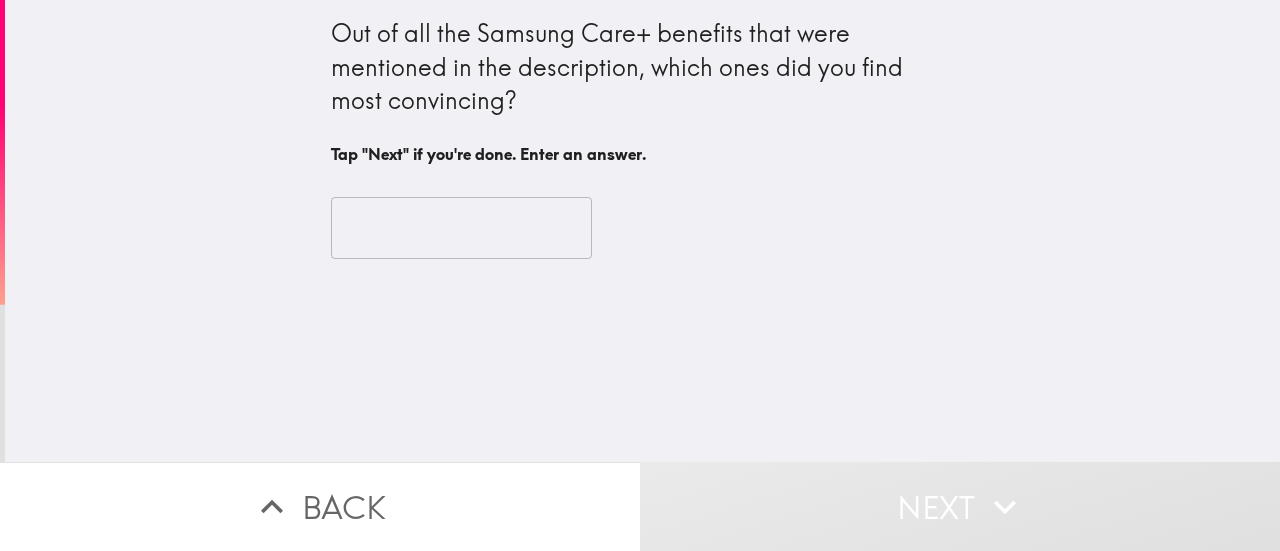 click at bounding box center (461, 228) 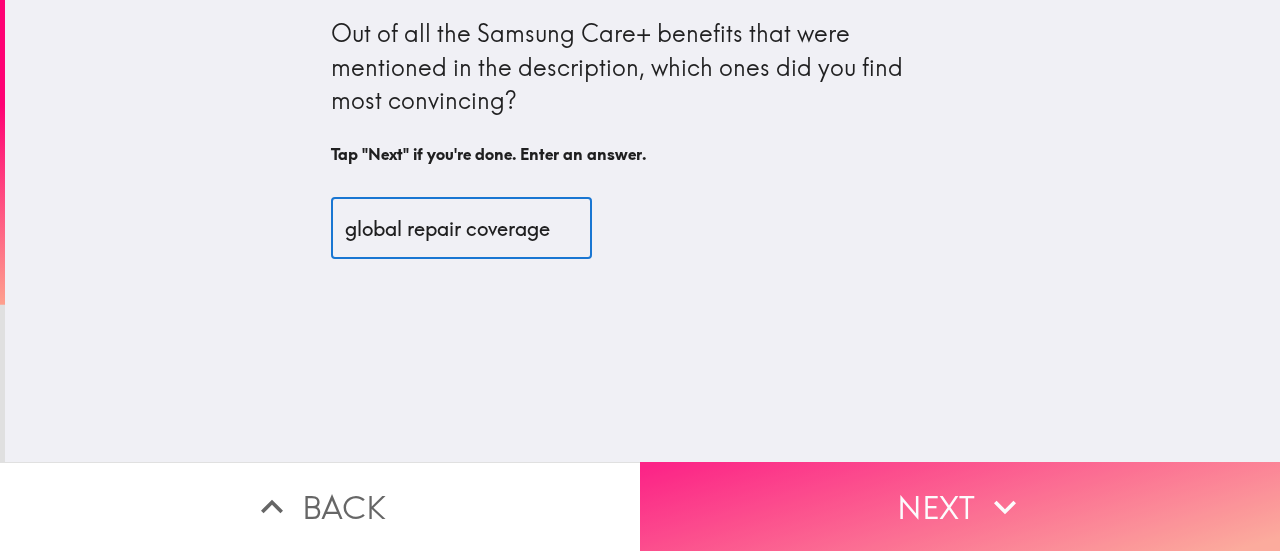 type on "global repair coverage" 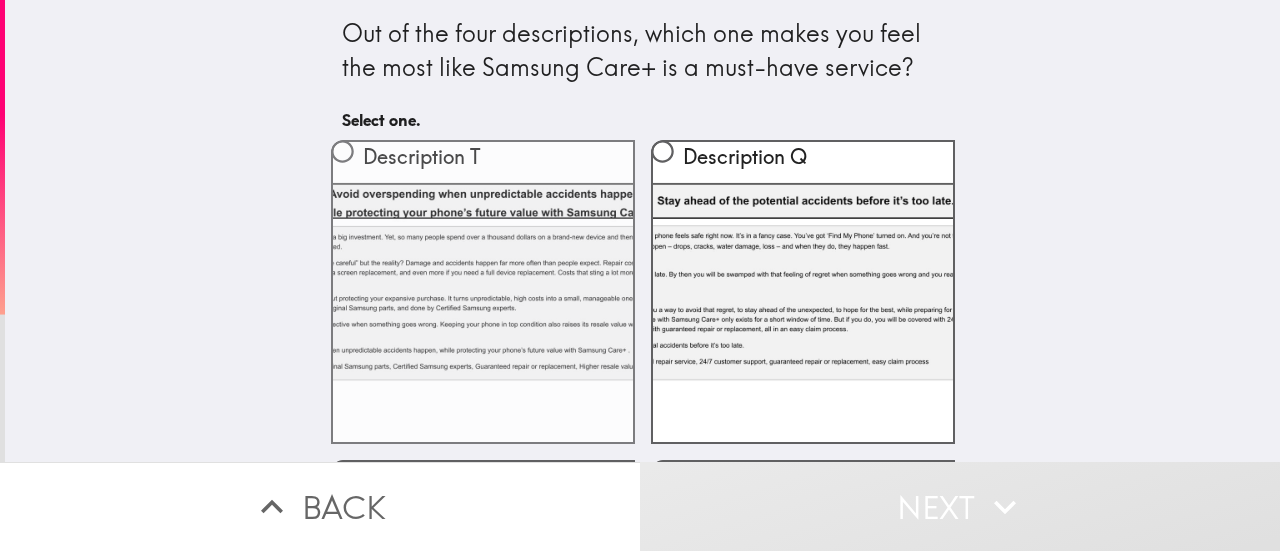 click on "Description T" at bounding box center (483, 161) 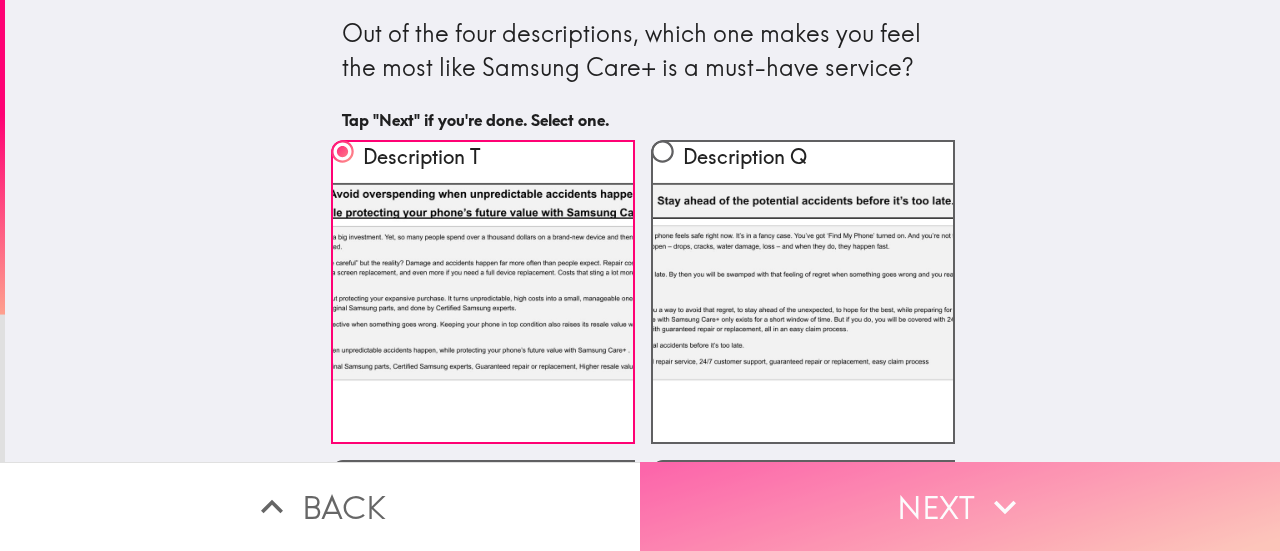 click on "Next" at bounding box center (960, 506) 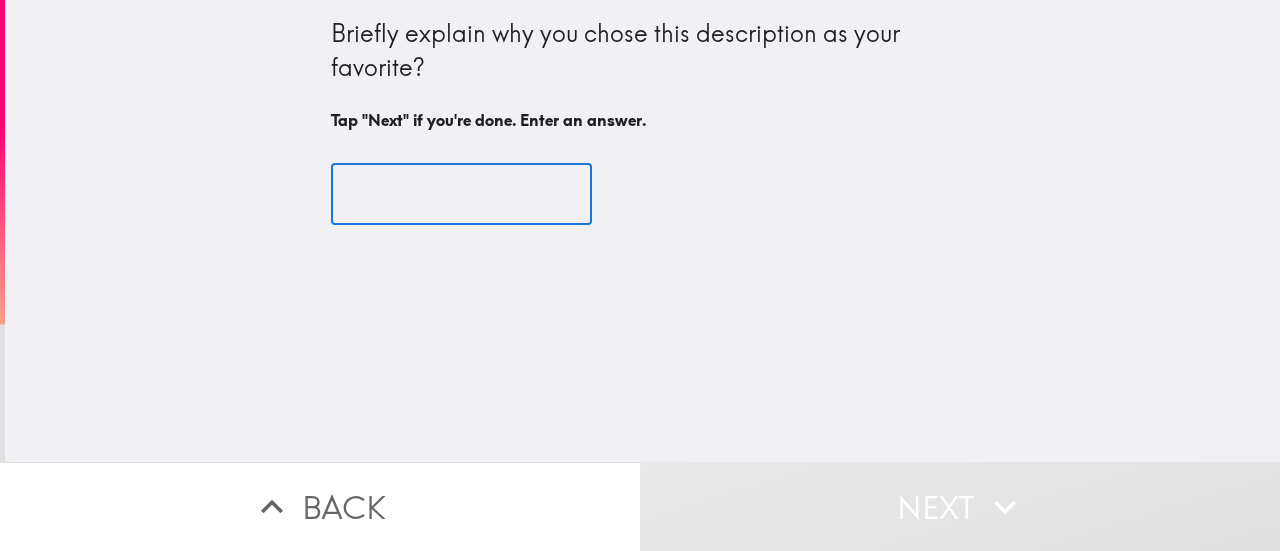 click at bounding box center (461, 195) 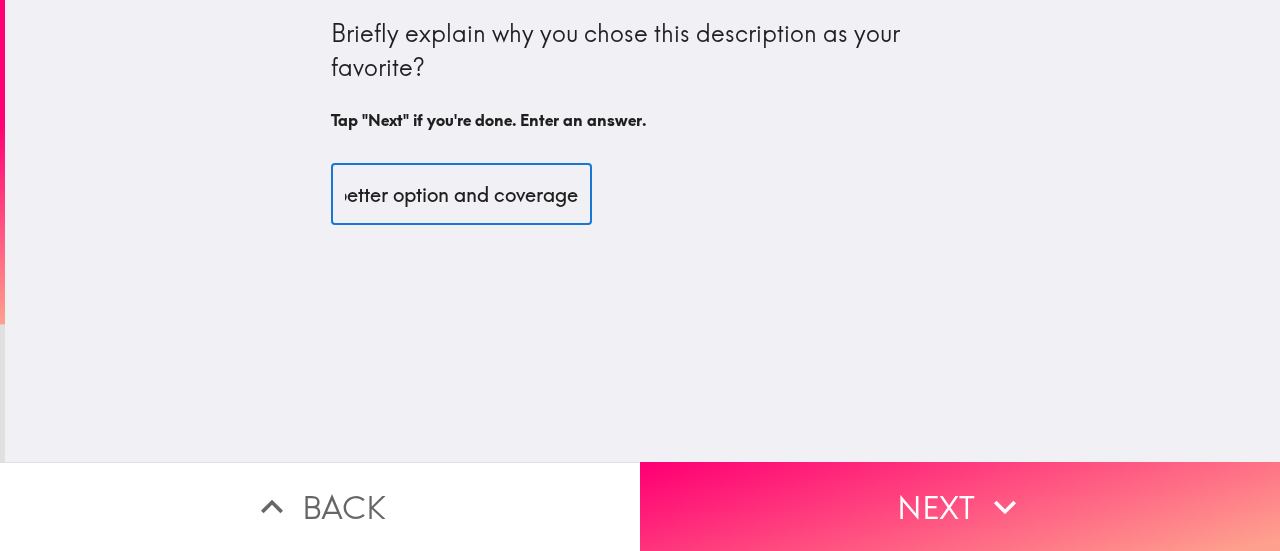 scroll, scrollTop: 0, scrollLeft: 130, axis: horizontal 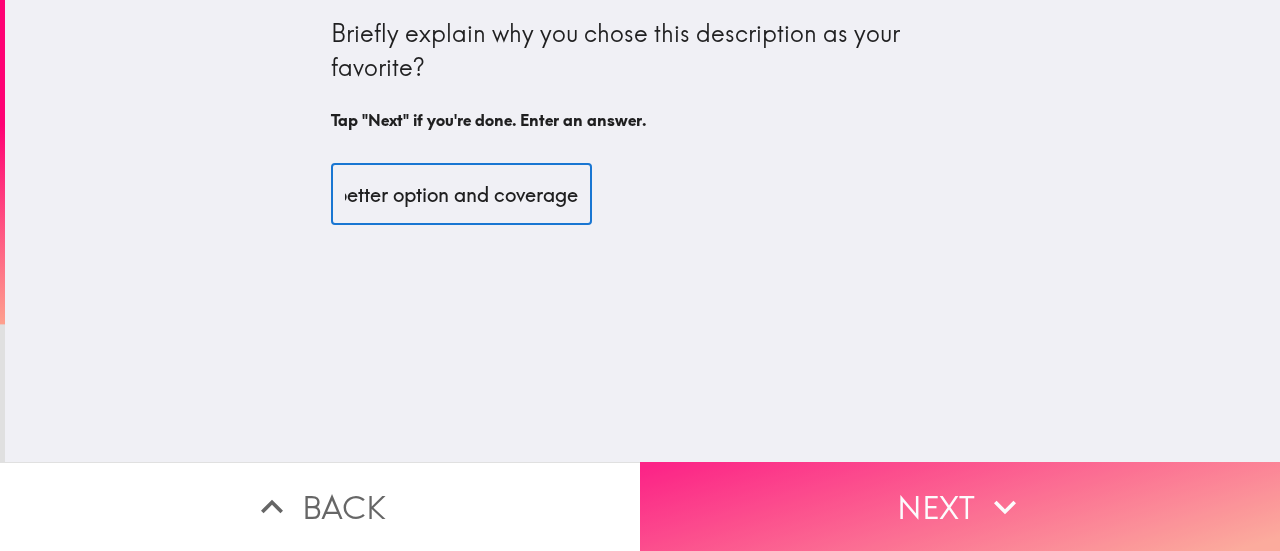 type on "overall it's better option and coverage" 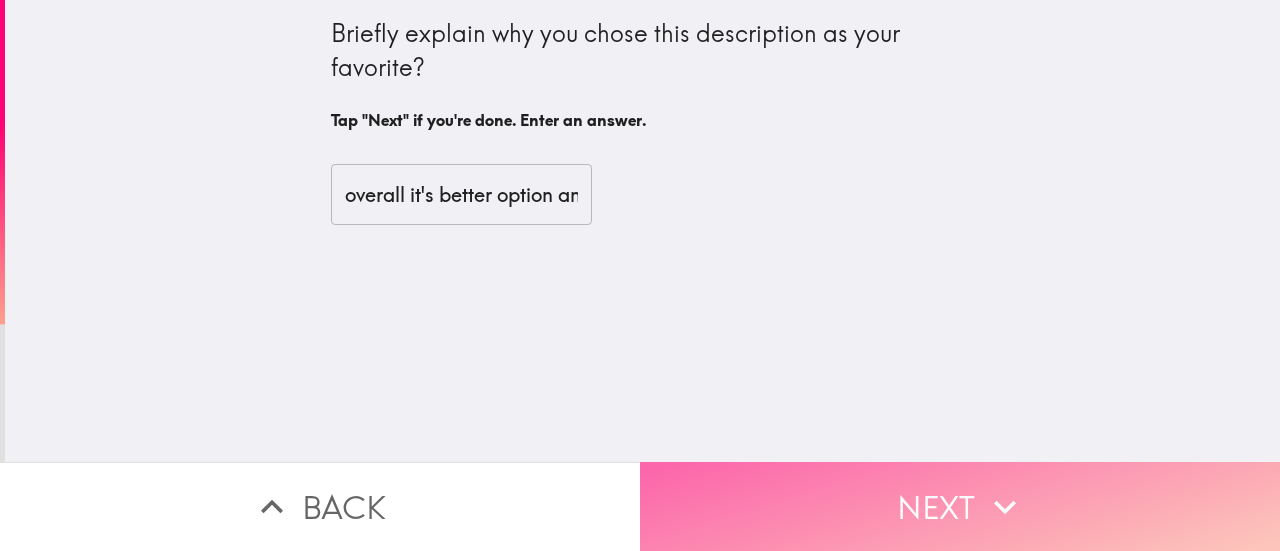 click on "Next" at bounding box center [960, 506] 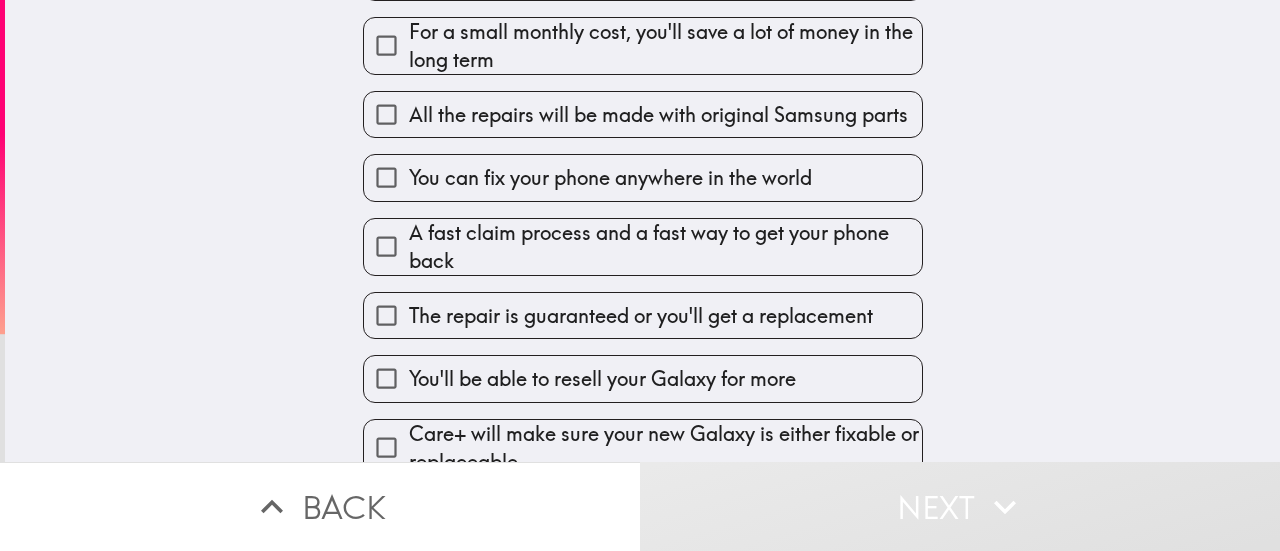 scroll, scrollTop: 390, scrollLeft: 0, axis: vertical 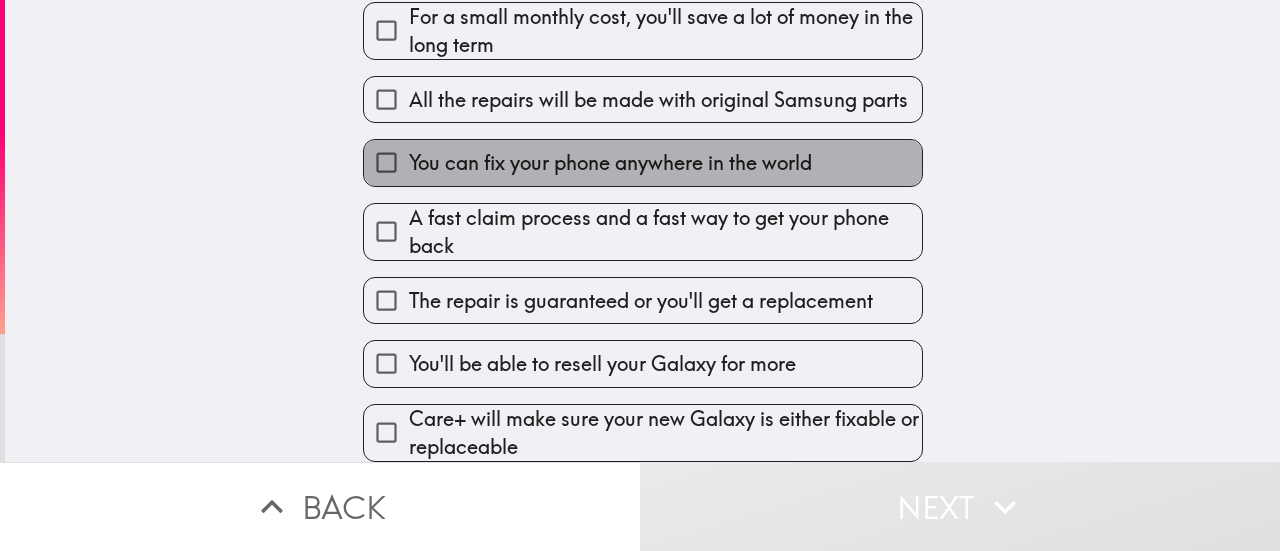 click on "You can fix your phone anywhere in the world" at bounding box center (610, 163) 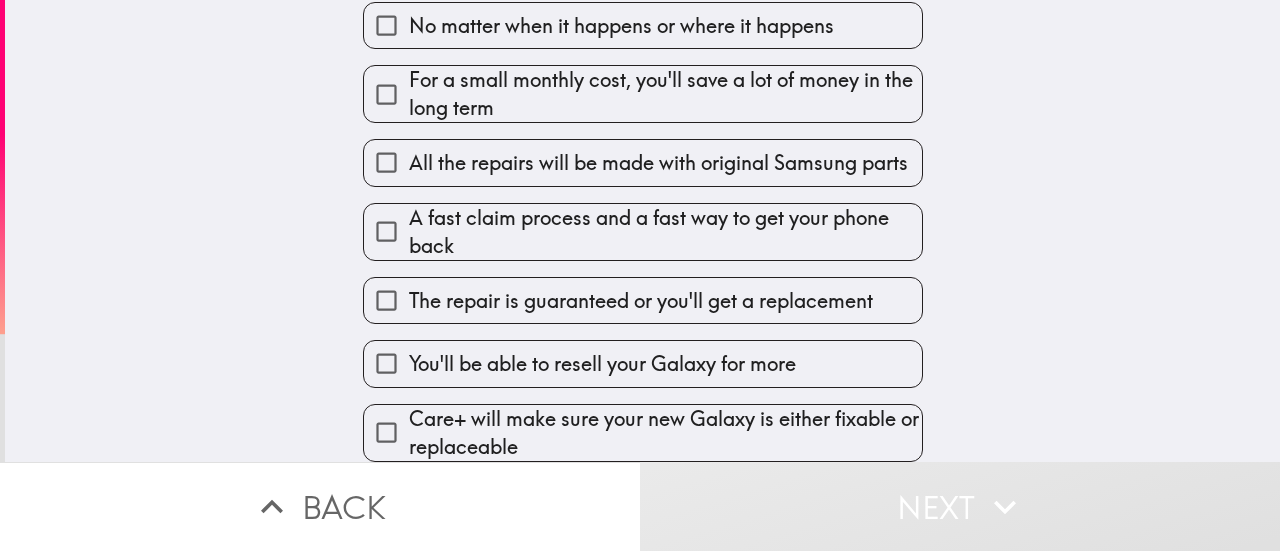 click on "The repair is guaranteed or you'll get a replacement" at bounding box center (643, 300) 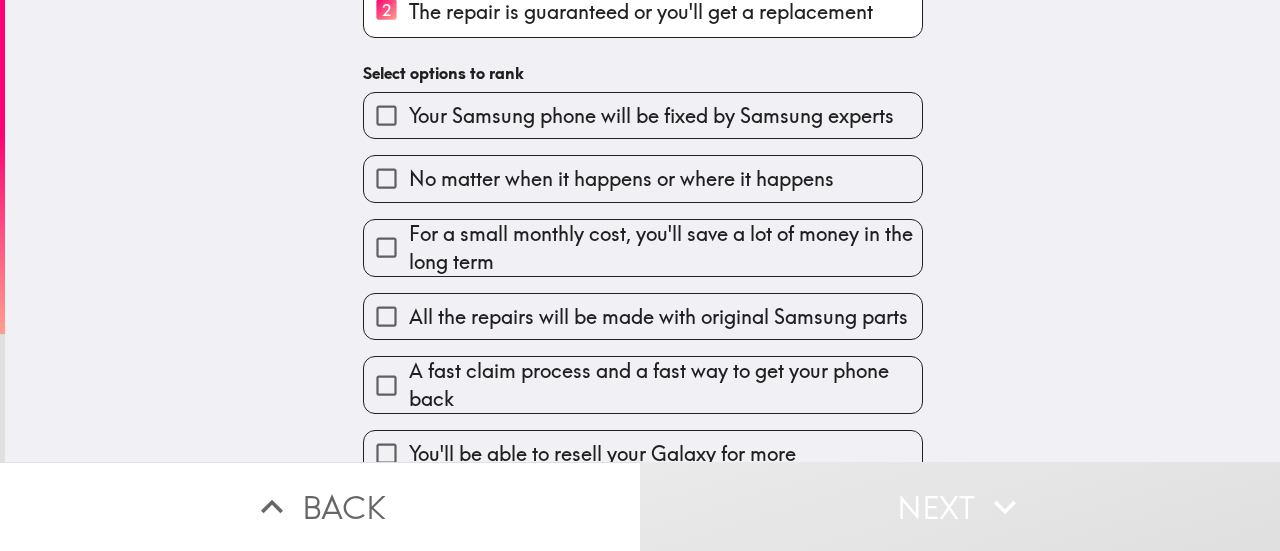 scroll, scrollTop: 318, scrollLeft: 0, axis: vertical 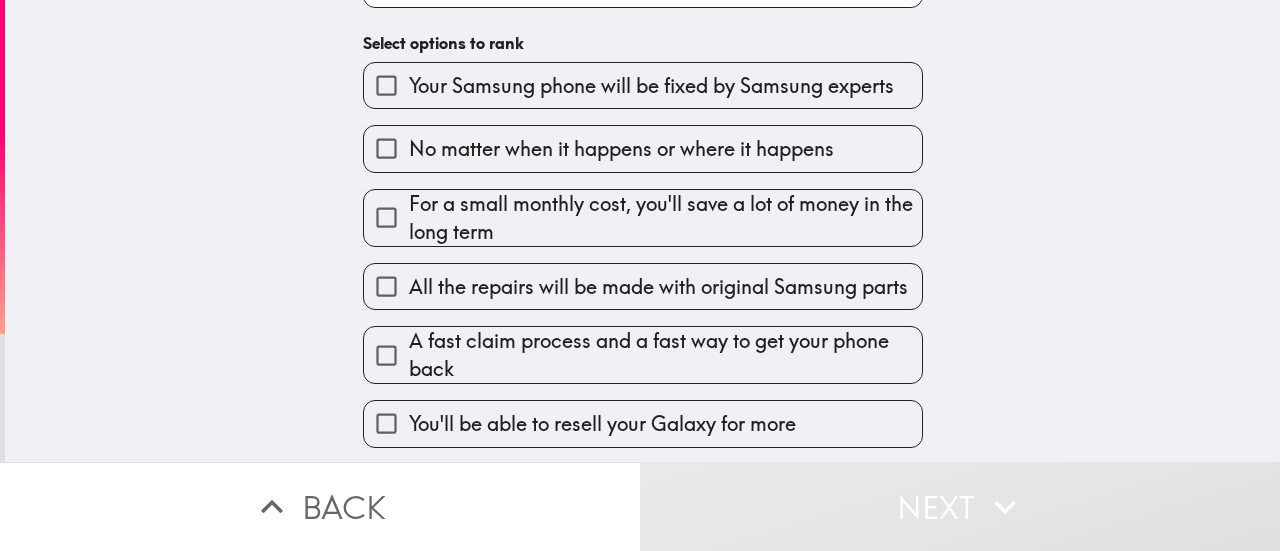 click on "No matter when it happens or where it happens" at bounding box center [621, 149] 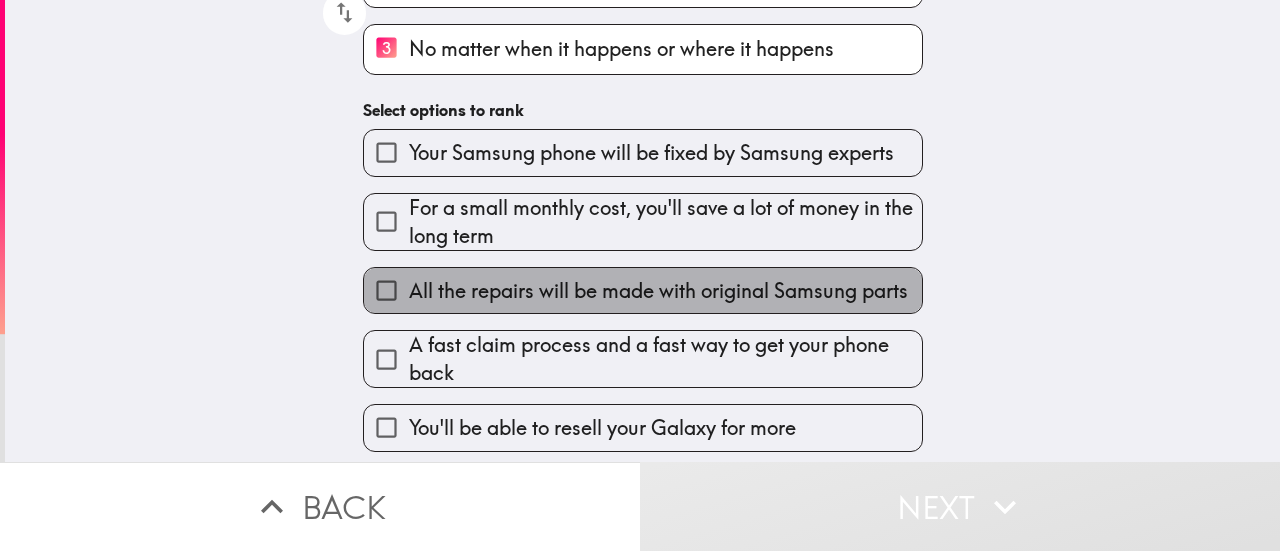 click on "All the repairs will be made with original Samsung parts" at bounding box center (643, 290) 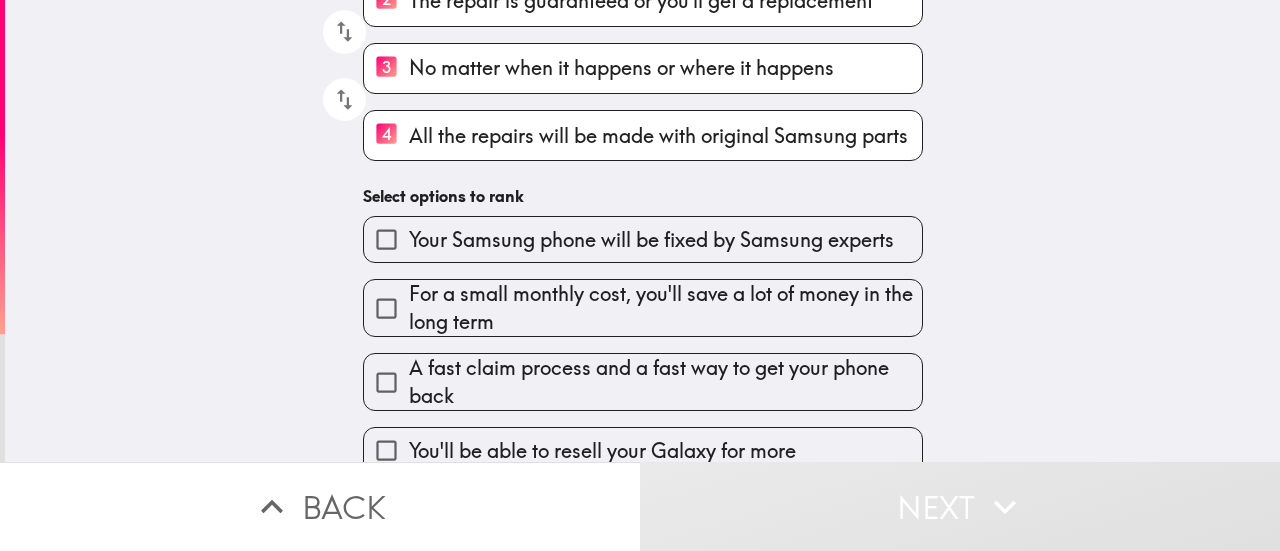 scroll, scrollTop: 406, scrollLeft: 0, axis: vertical 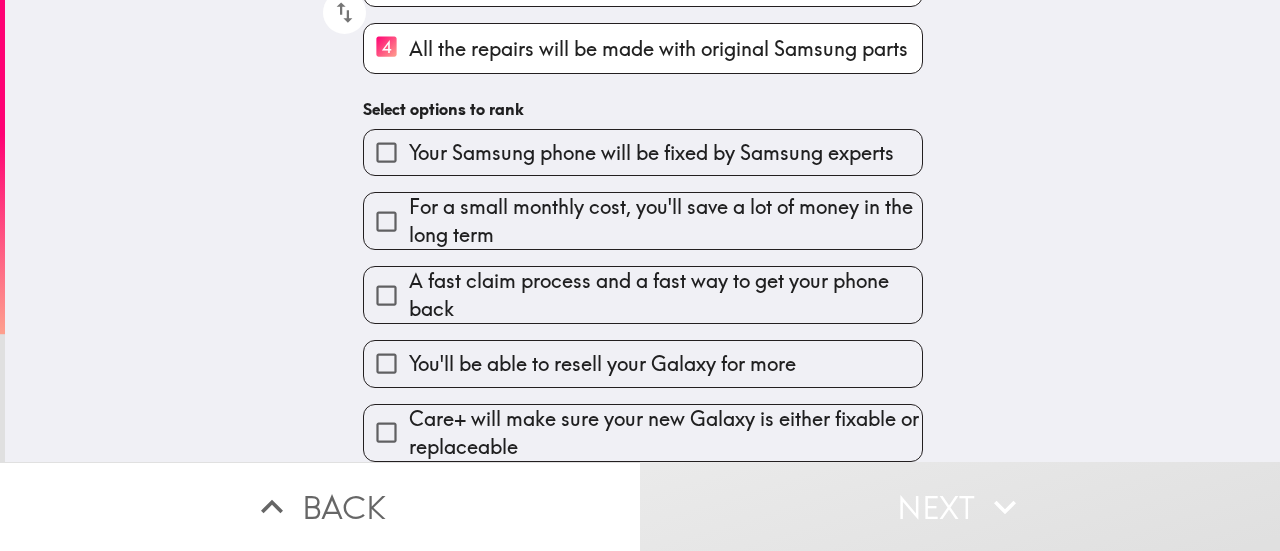 click on "Care+ will make sure your new Galaxy is either fixable or replaceable" at bounding box center (665, 433) 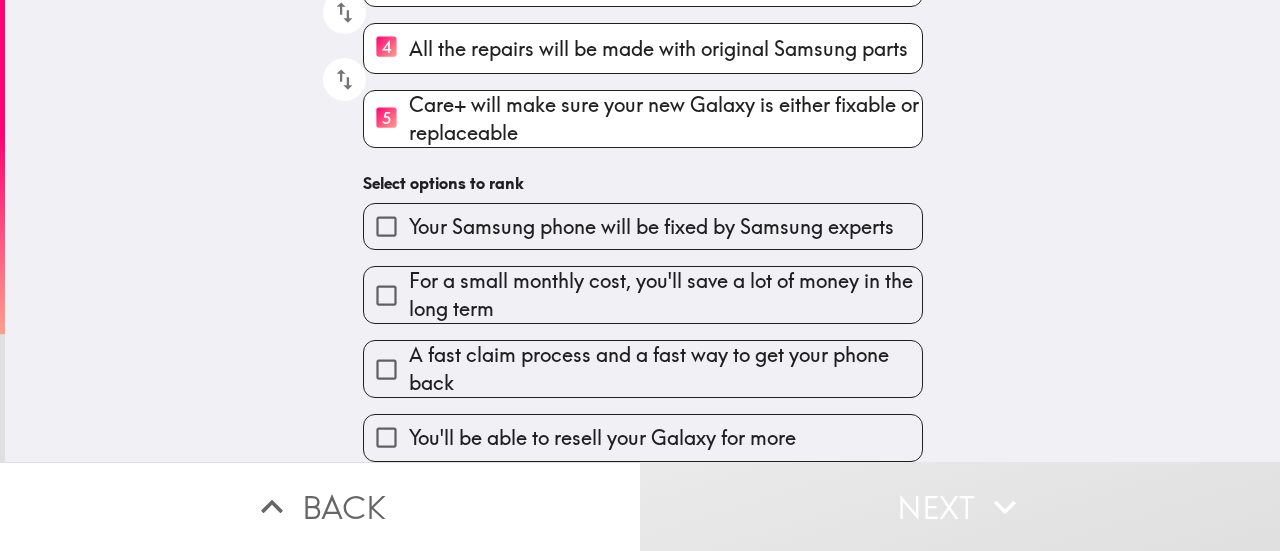 click on "Your Samsung phone will be fixed by Samsung experts" at bounding box center (651, 227) 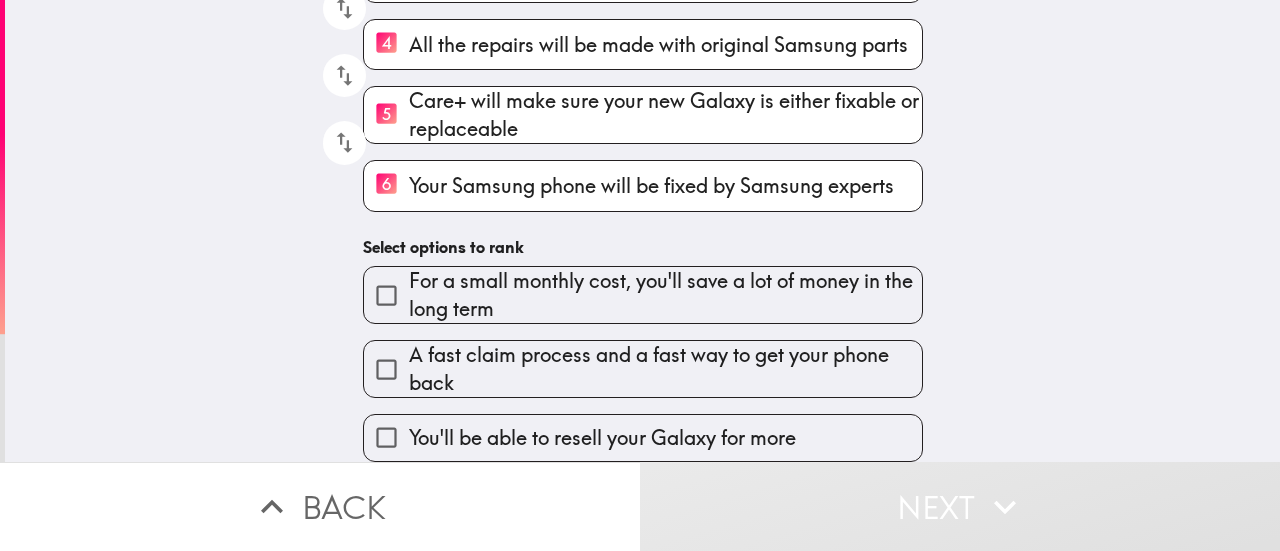 click on "A fast claim process and a fast way to get your phone back" at bounding box center (665, 369) 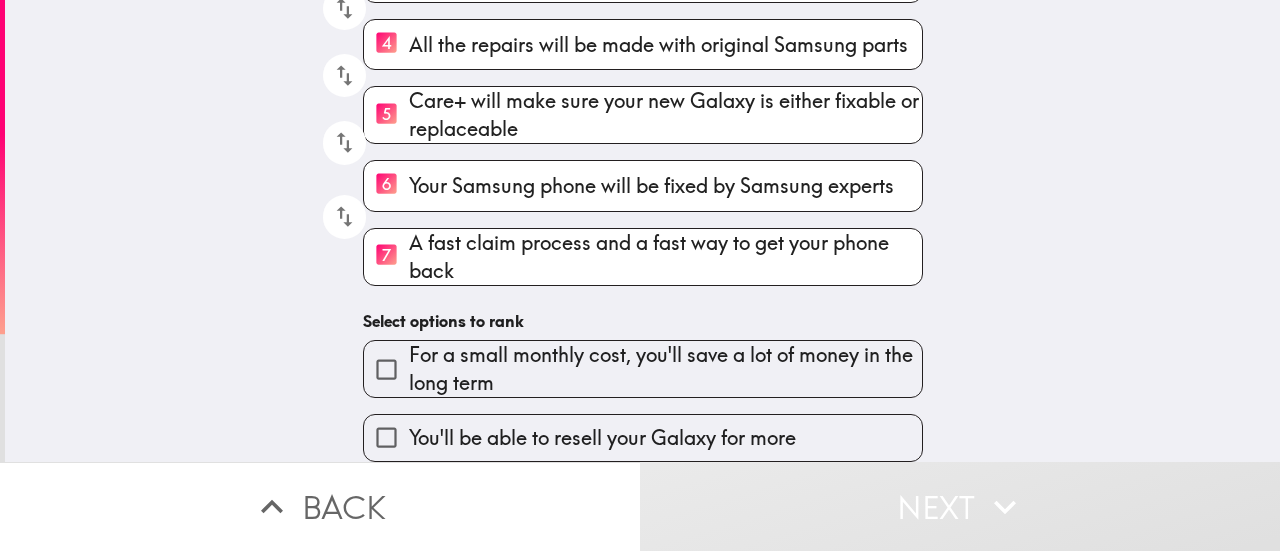 scroll, scrollTop: 410, scrollLeft: 0, axis: vertical 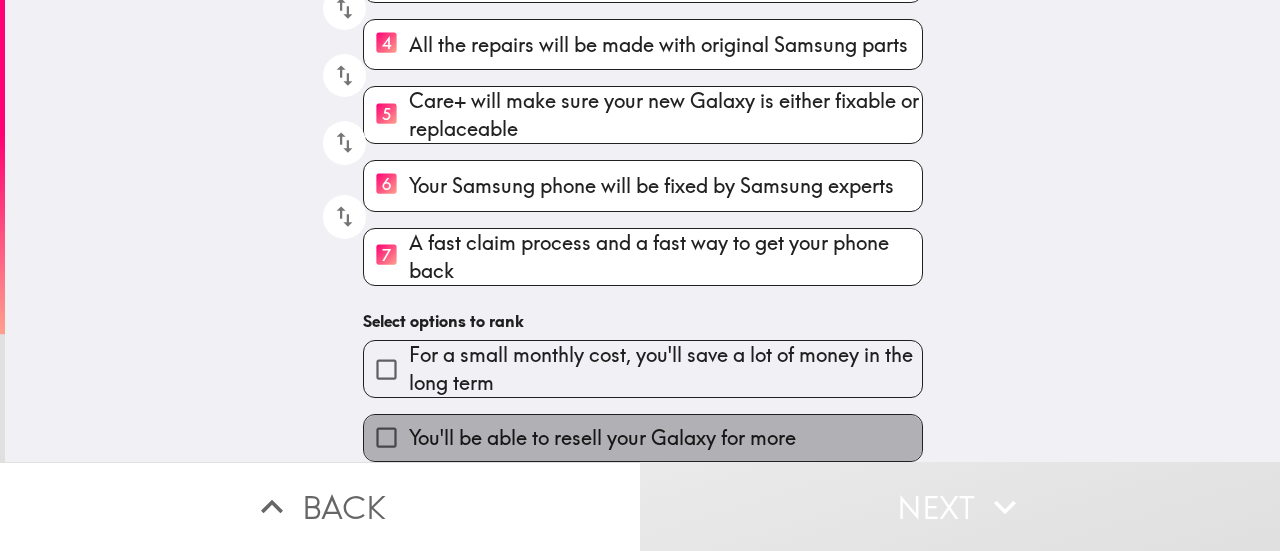 click on "You'll be able to resell your Galaxy for more" at bounding box center (602, 438) 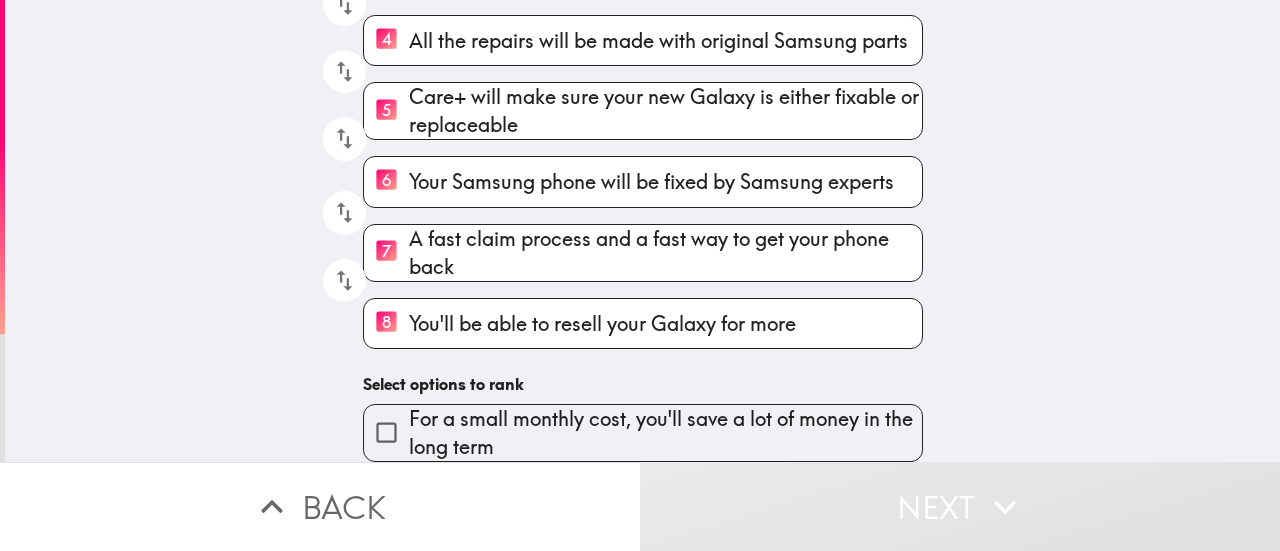 click on "For a small monthly cost, you'll save a lot of money in the long term" at bounding box center [665, 433] 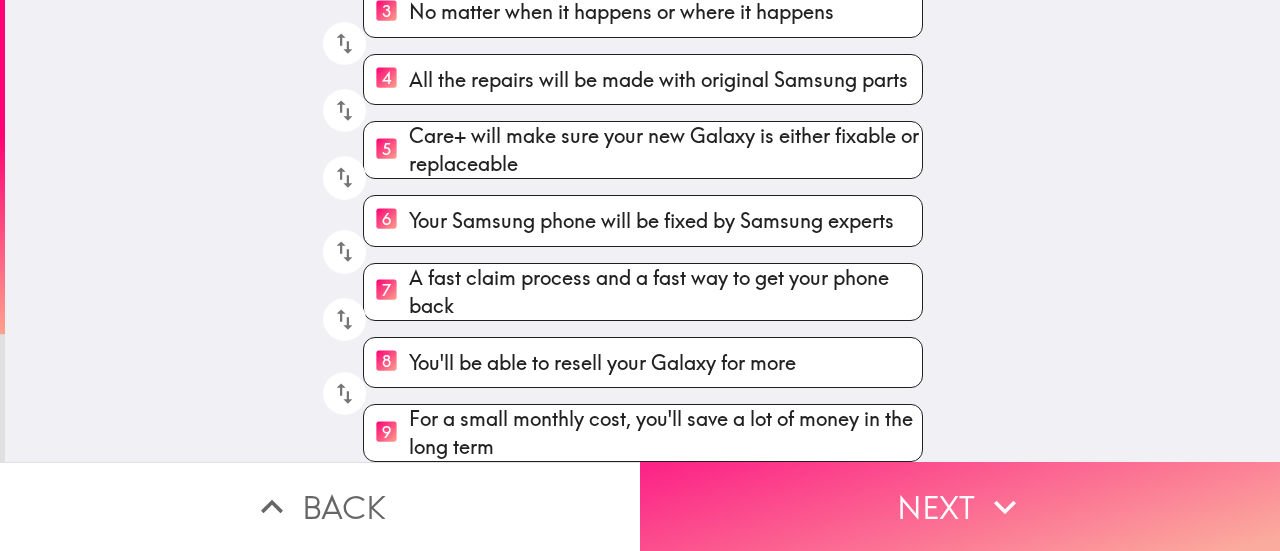 click on "Next" at bounding box center [960, 506] 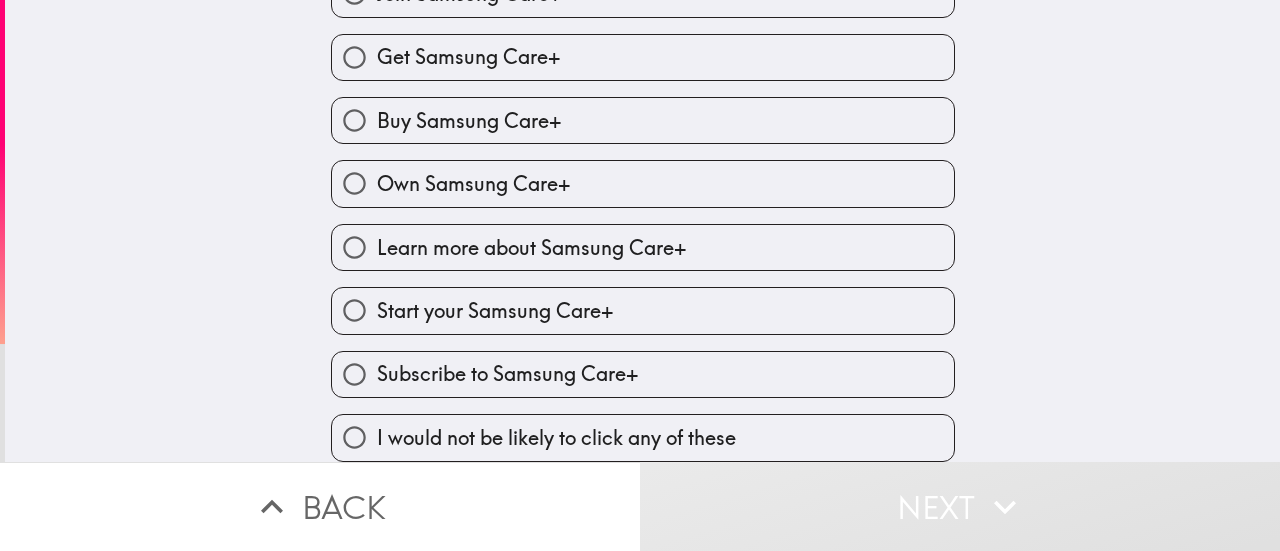 scroll, scrollTop: 222, scrollLeft: 0, axis: vertical 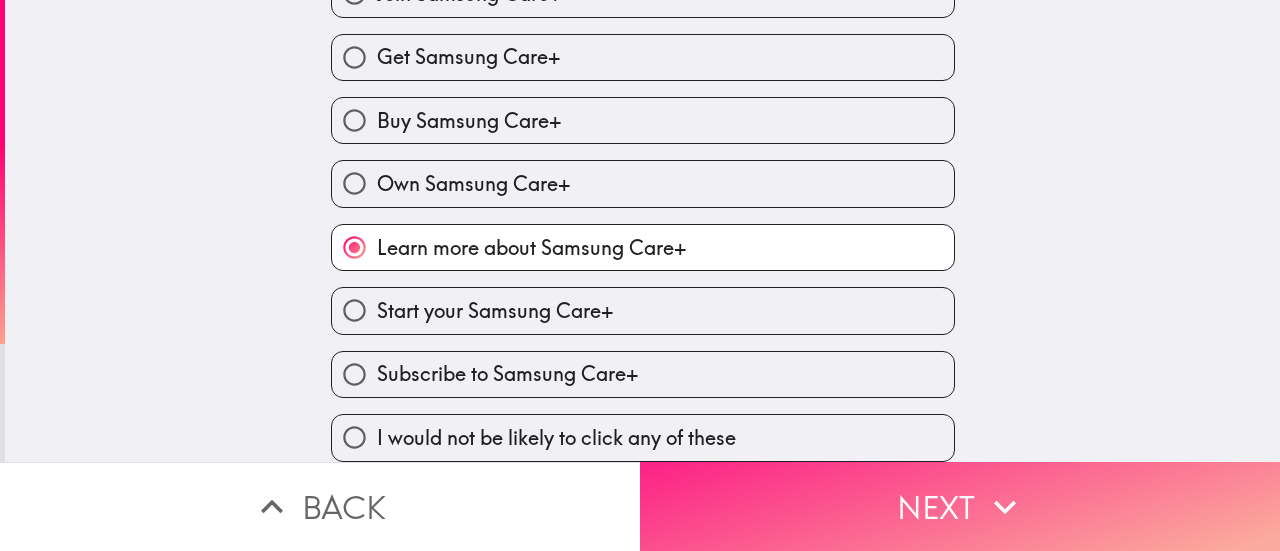 click on "Next" at bounding box center (960, 506) 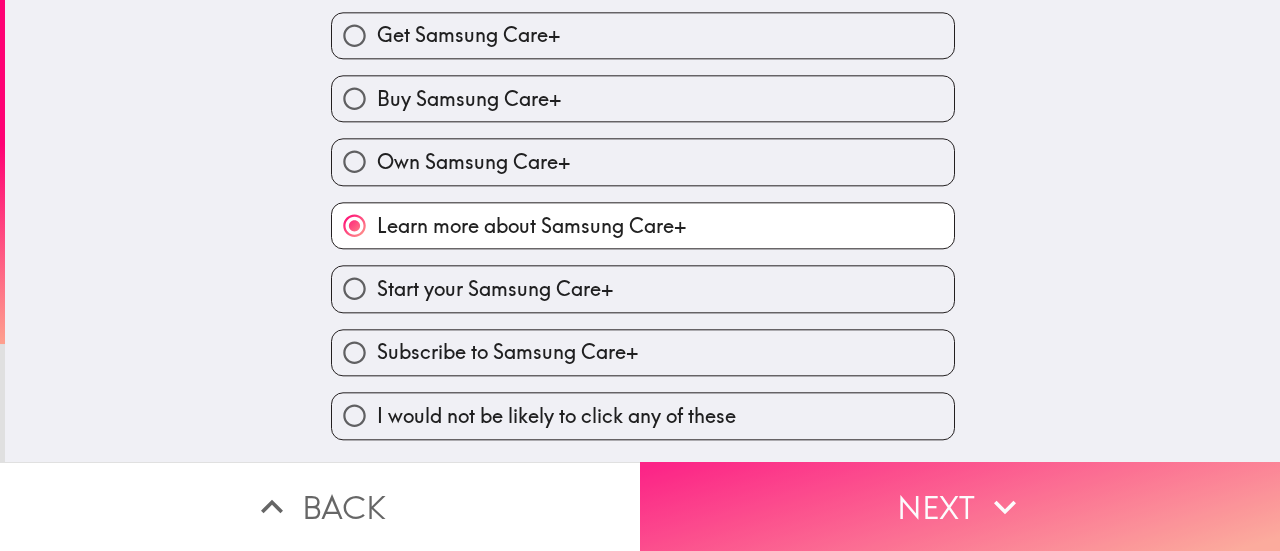 scroll, scrollTop: 0, scrollLeft: 0, axis: both 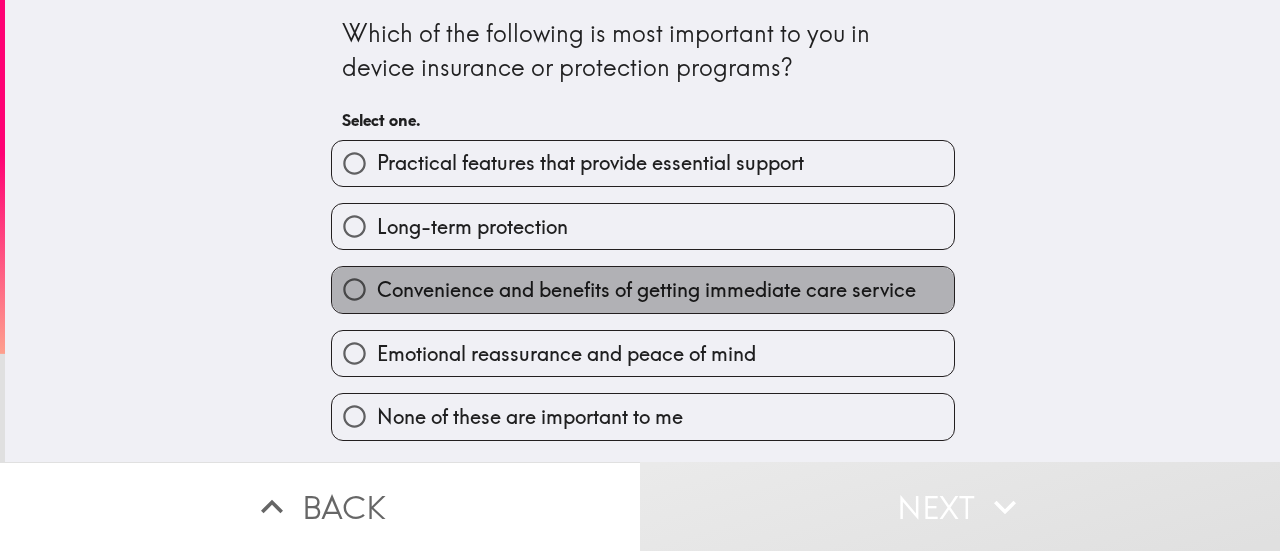 click on "Convenience and benefits of getting immediate care service" at bounding box center [643, 289] 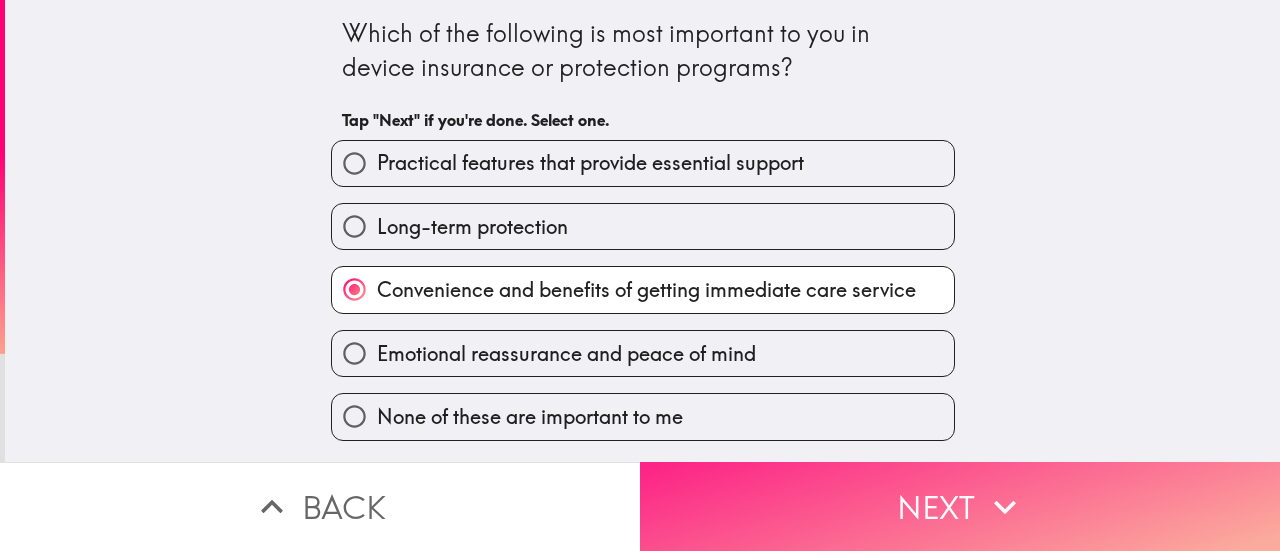 click on "Next" at bounding box center [960, 506] 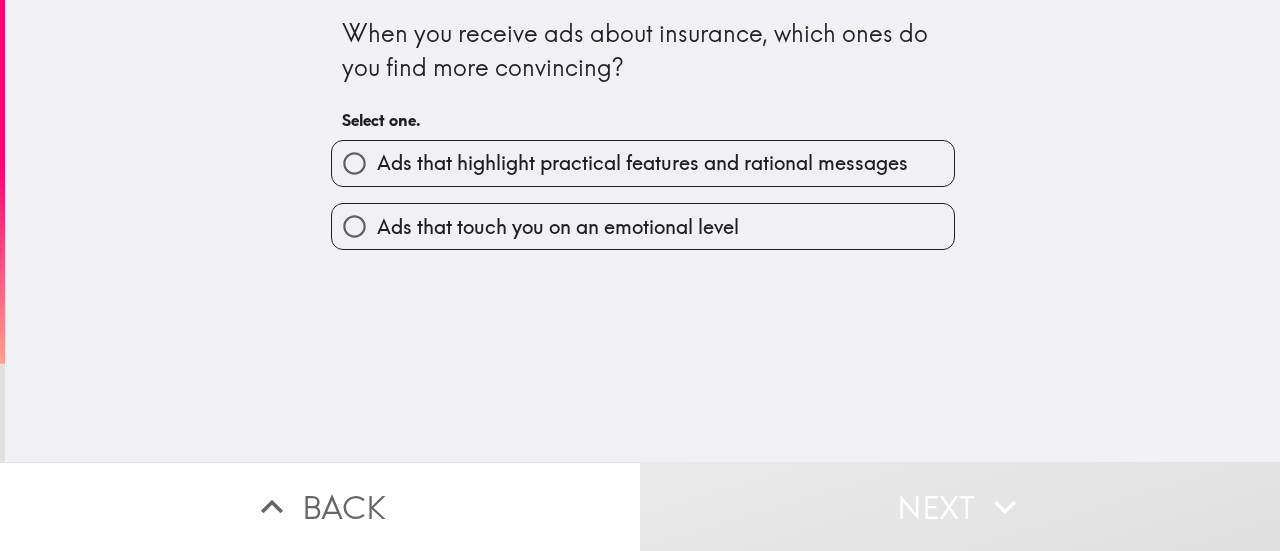 click on "Ads that highlight practical features and rational messages" at bounding box center [642, 163] 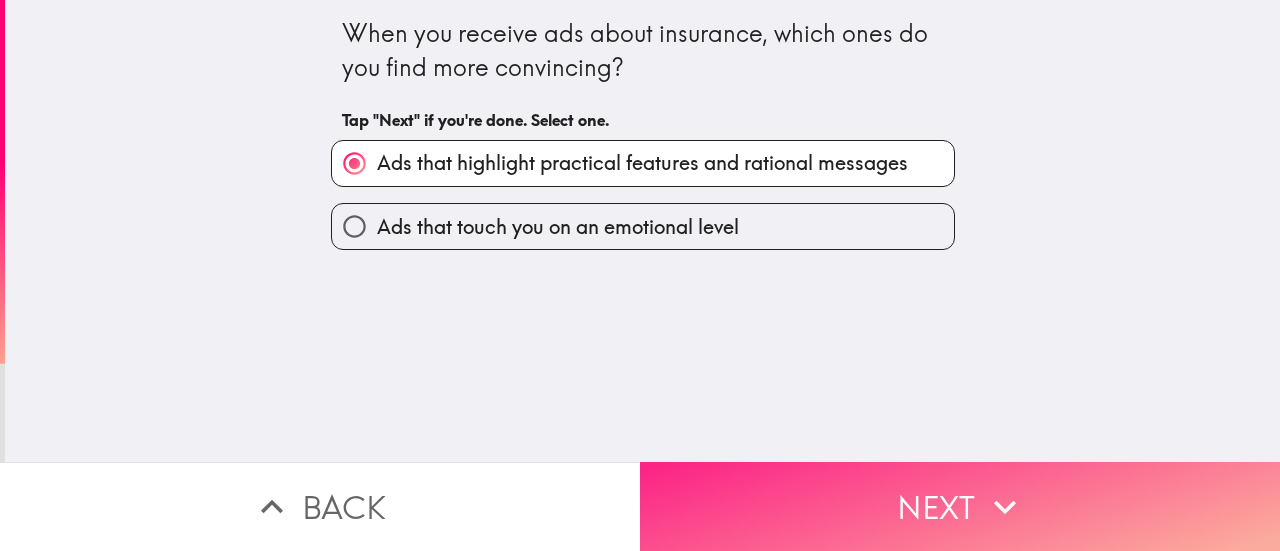 click on "Next" at bounding box center [960, 506] 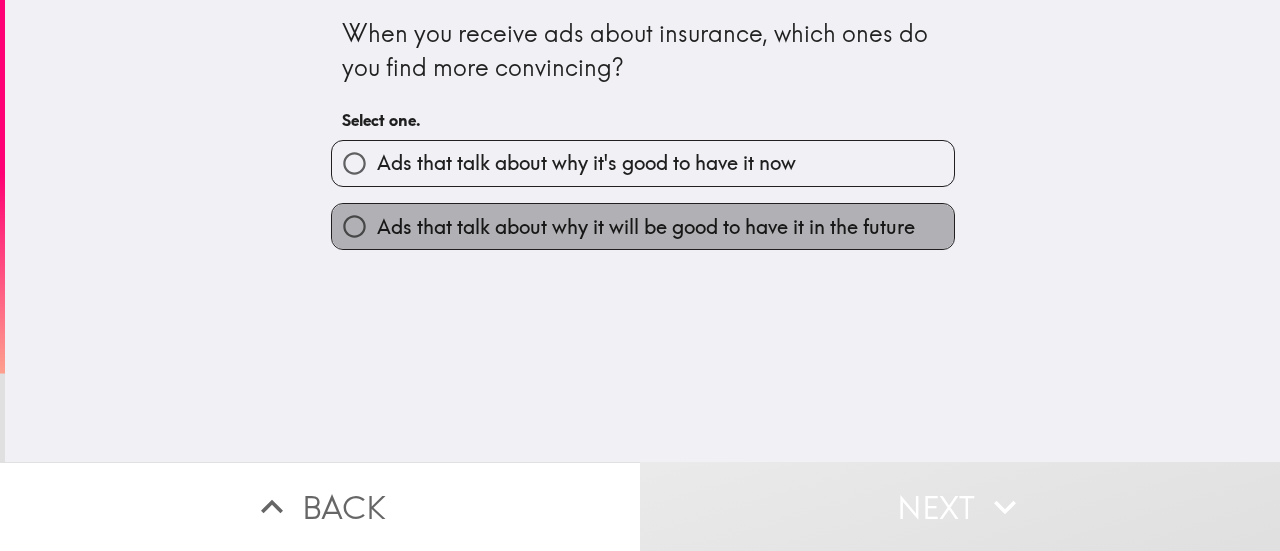 click on "Ads that talk about why it will be good to have it in the future" at bounding box center [646, 227] 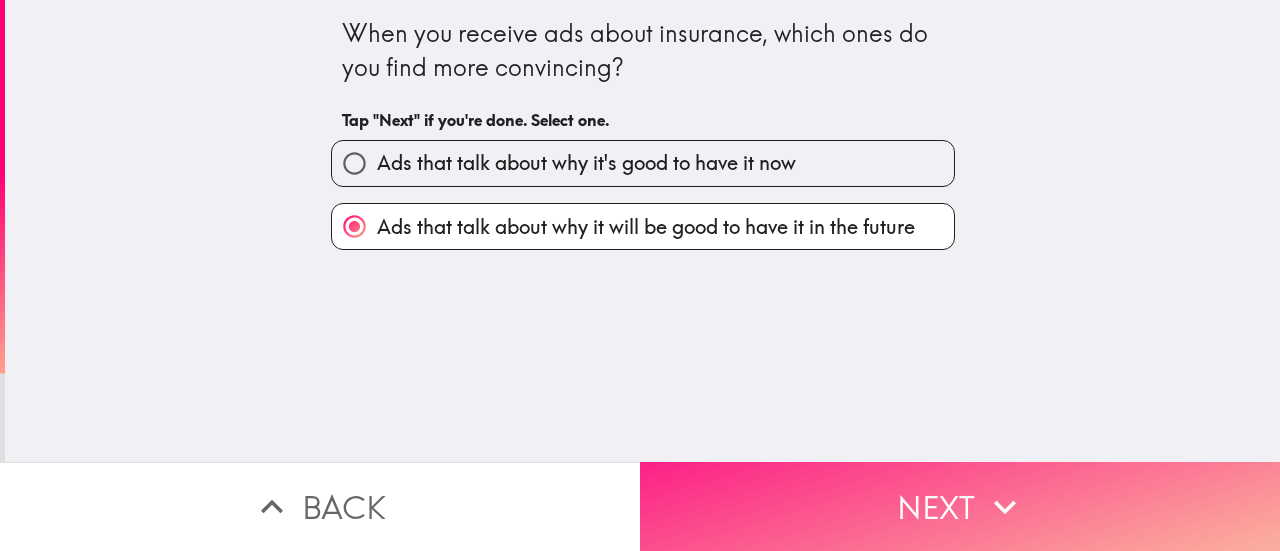 click on "Next" at bounding box center (960, 506) 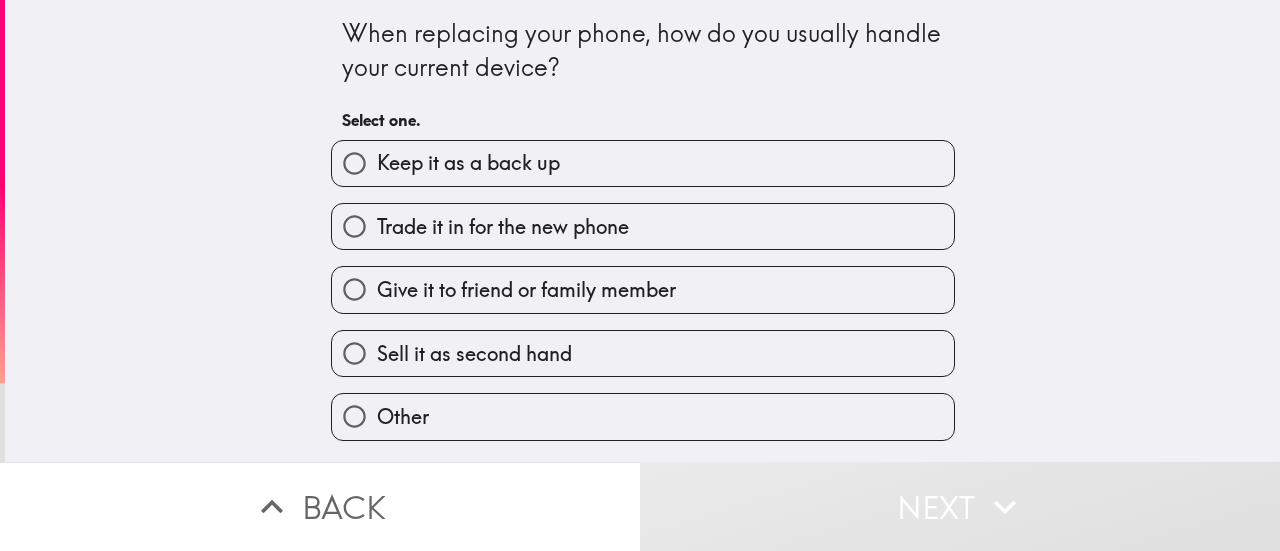 click on "Keep it as a back up" at bounding box center (643, 163) 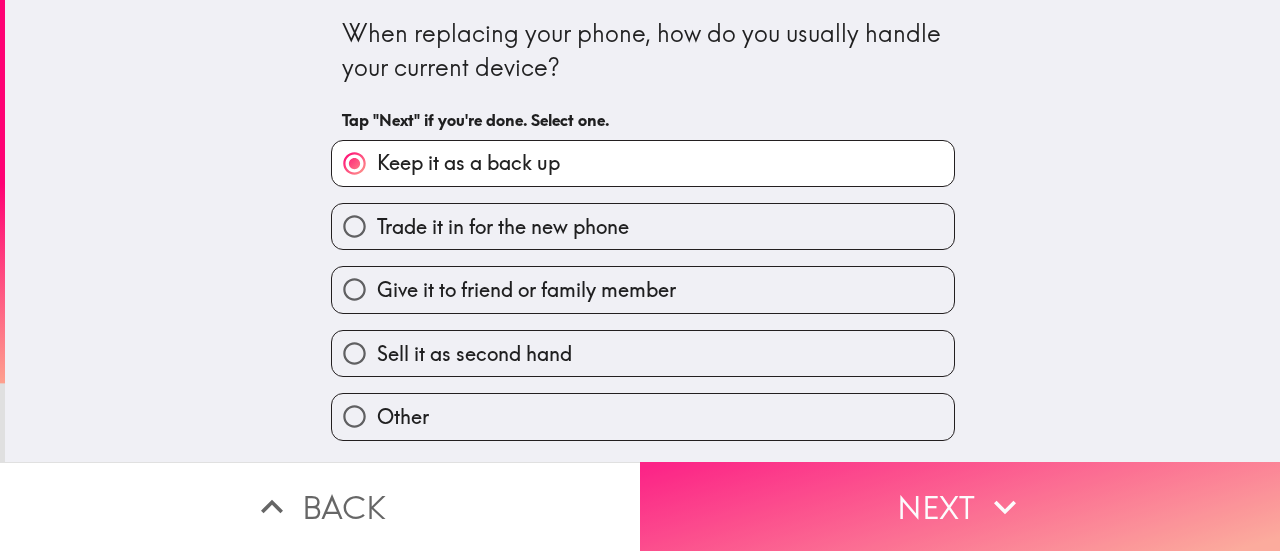click on "Next" at bounding box center [960, 506] 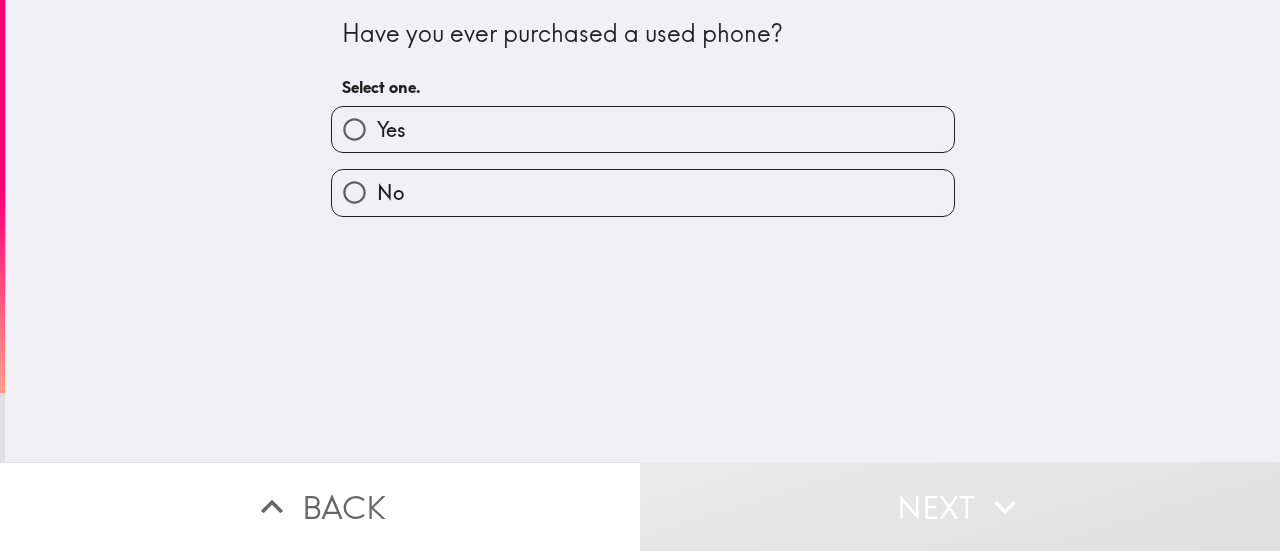 click on "No" at bounding box center (643, 192) 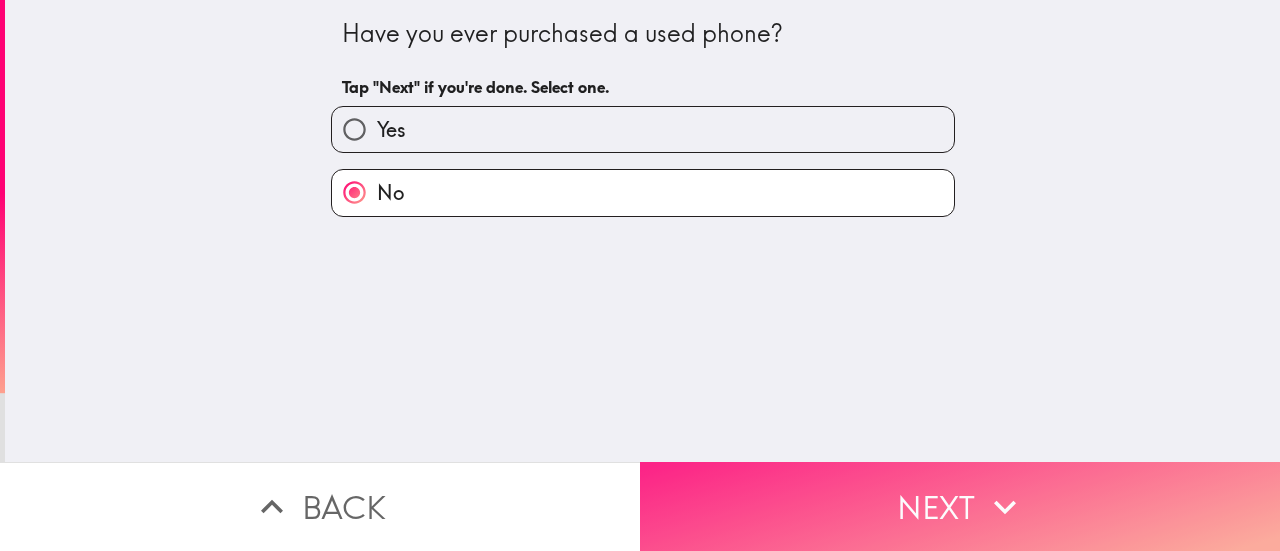 click on "Next" at bounding box center [960, 506] 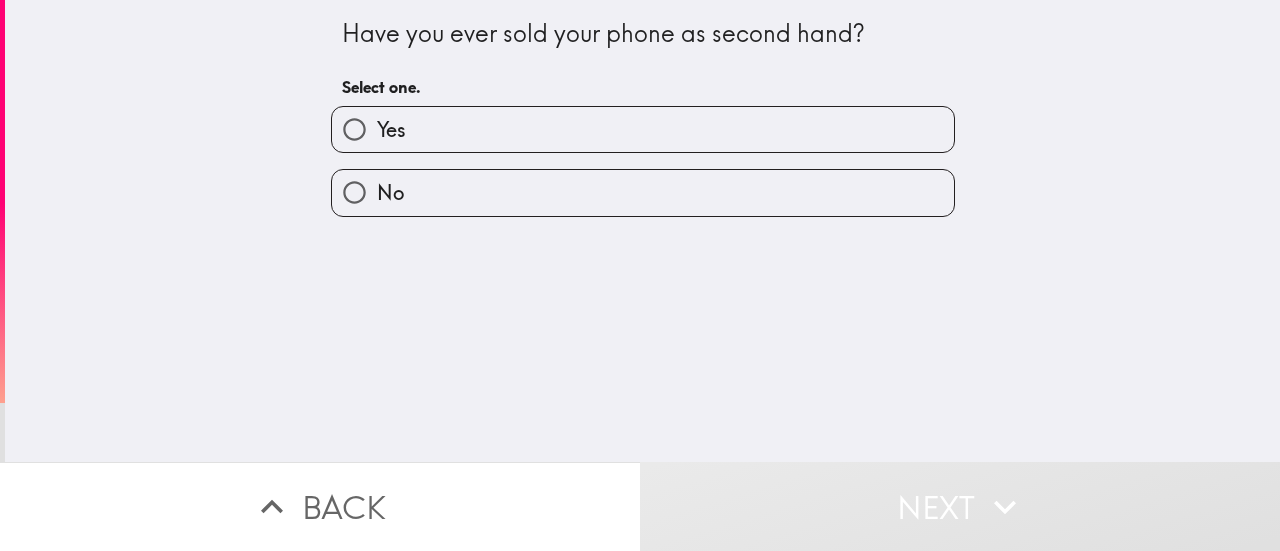 click on "Yes" at bounding box center [643, 129] 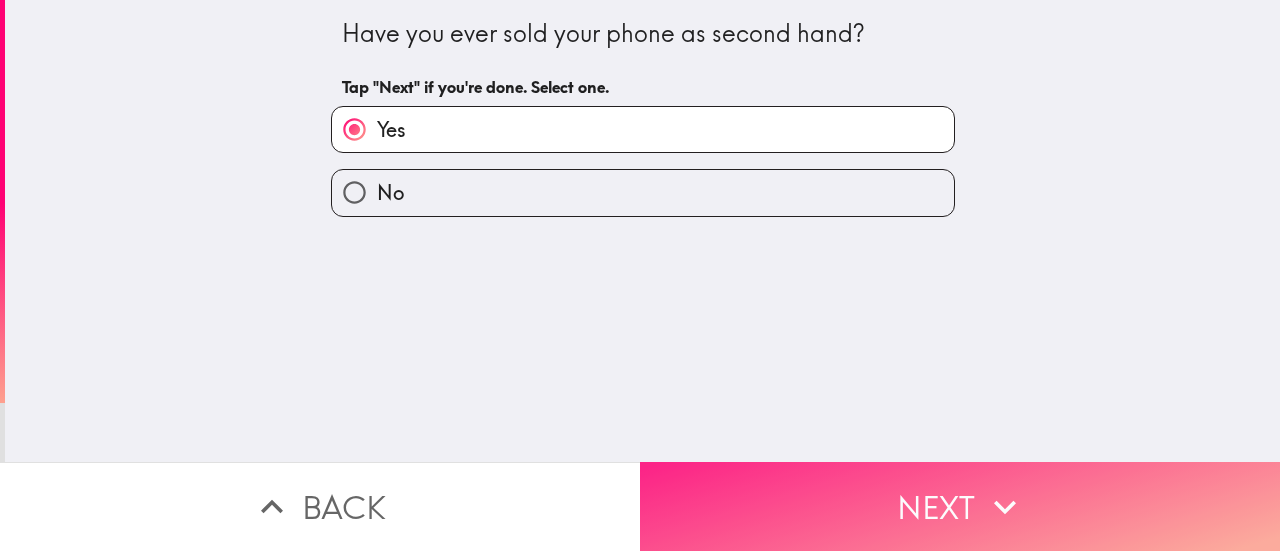 click on "Next" at bounding box center (960, 506) 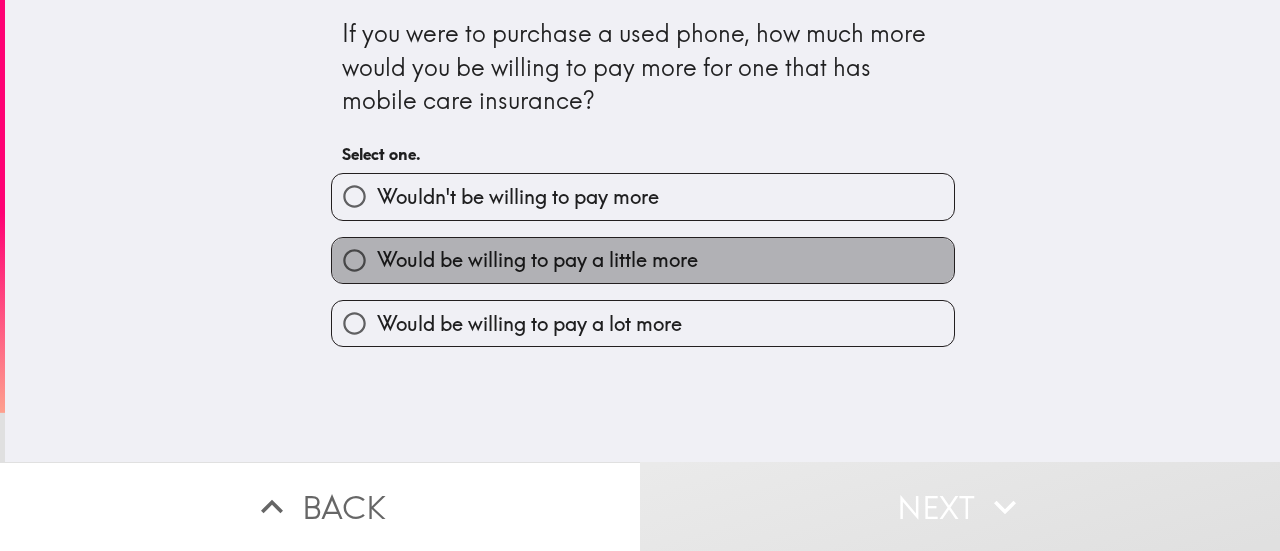 click on "Would be willing to pay a little more" at bounding box center [537, 260] 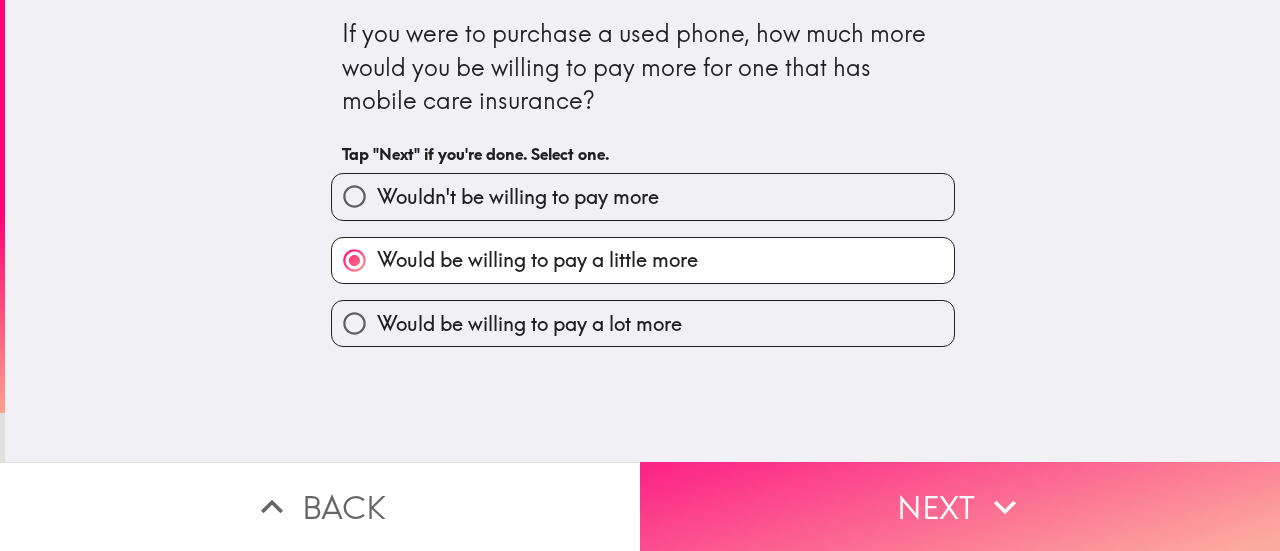 click on "Next" at bounding box center (960, 506) 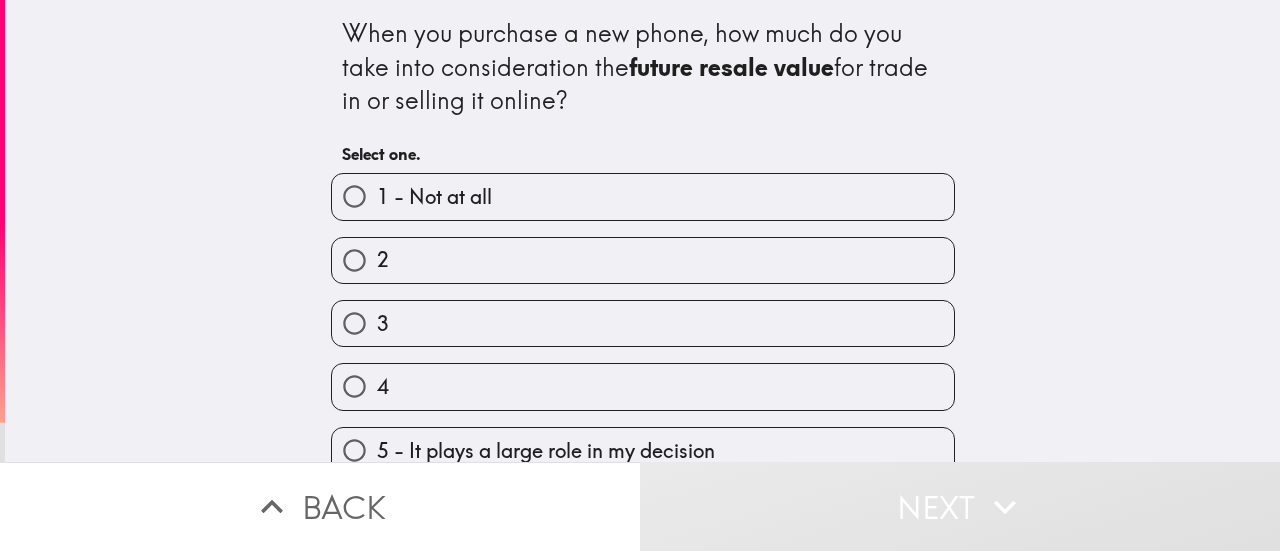 scroll, scrollTop: 30, scrollLeft: 0, axis: vertical 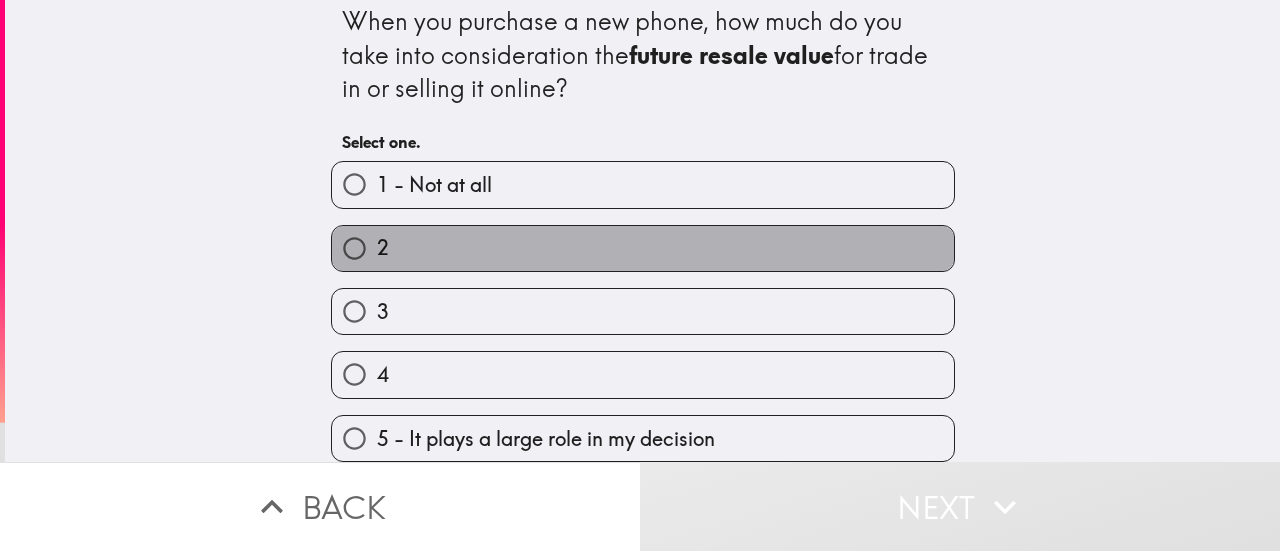 click on "2" at bounding box center [643, 248] 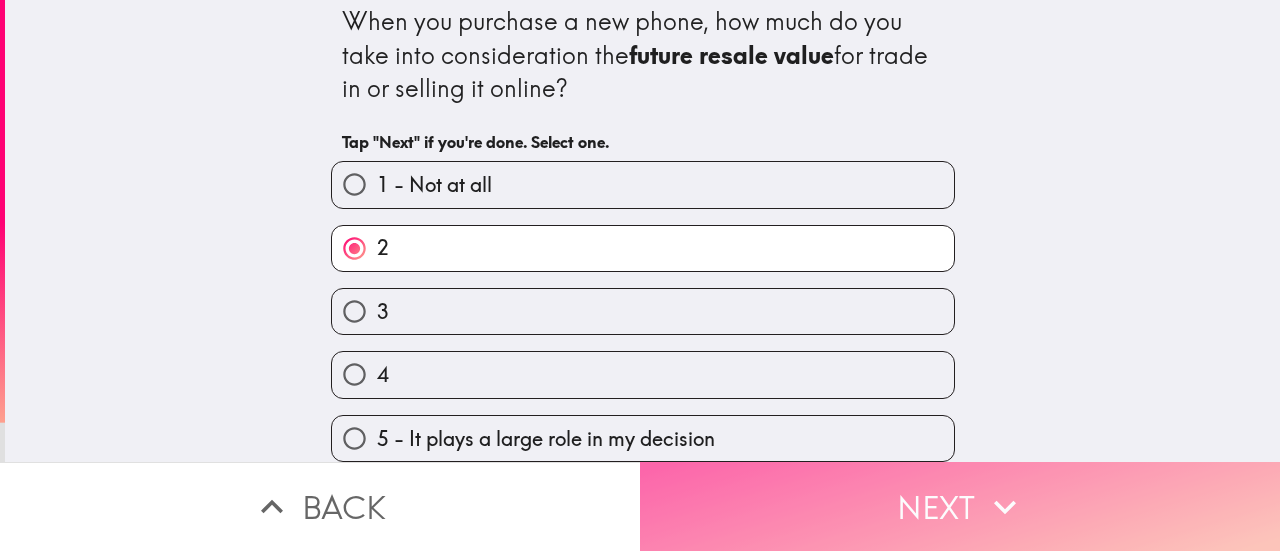 click on "Next" at bounding box center [960, 506] 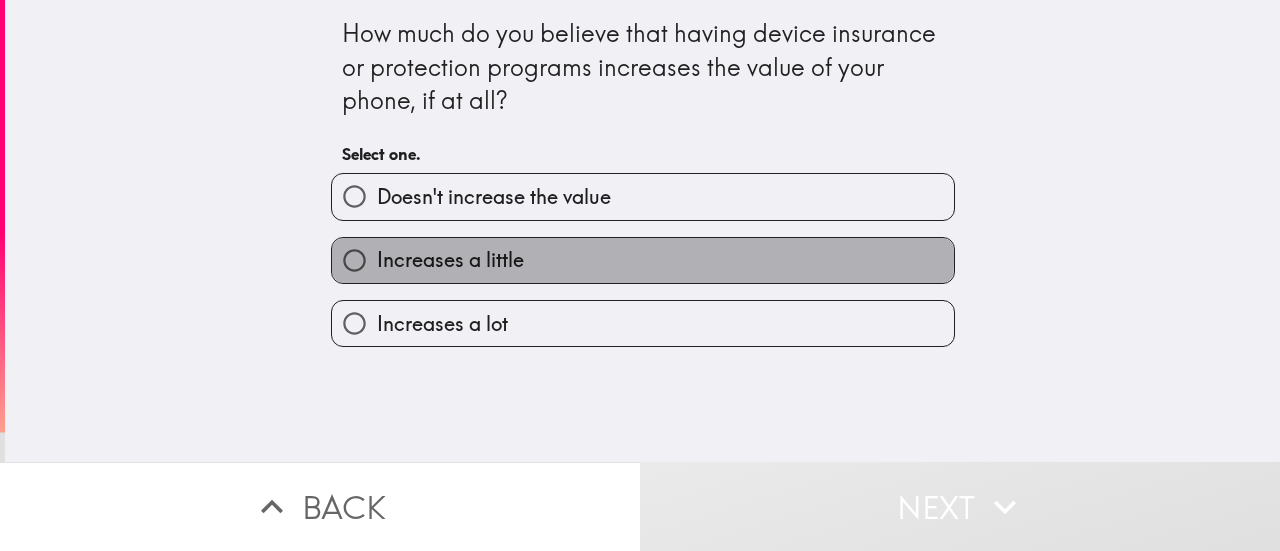 click on "Increases a little" at bounding box center [643, 260] 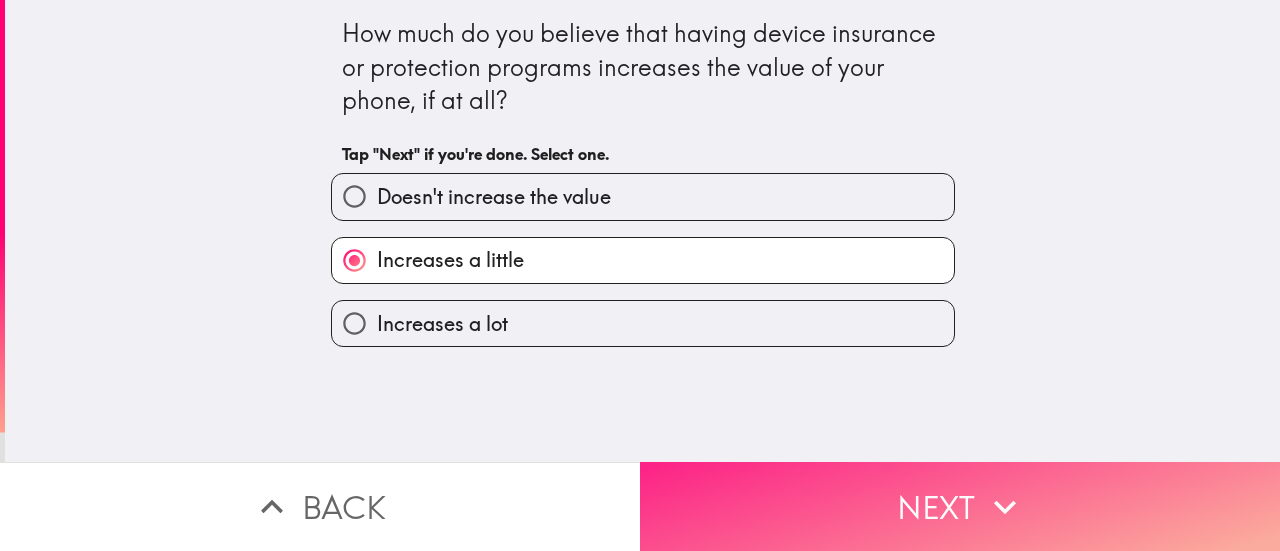 click 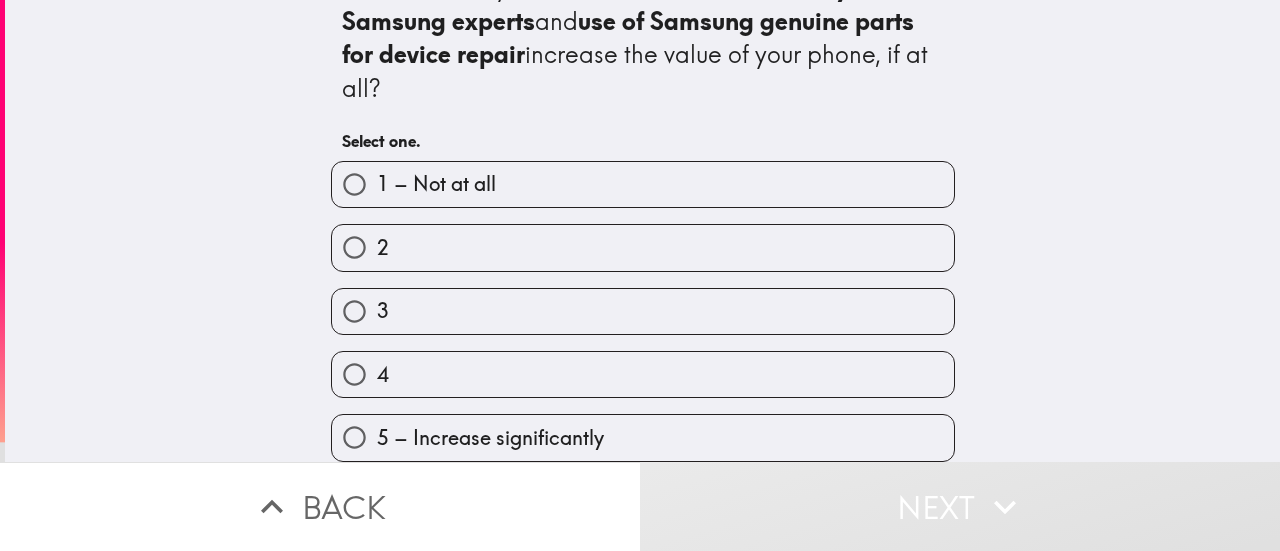 scroll, scrollTop: 64, scrollLeft: 0, axis: vertical 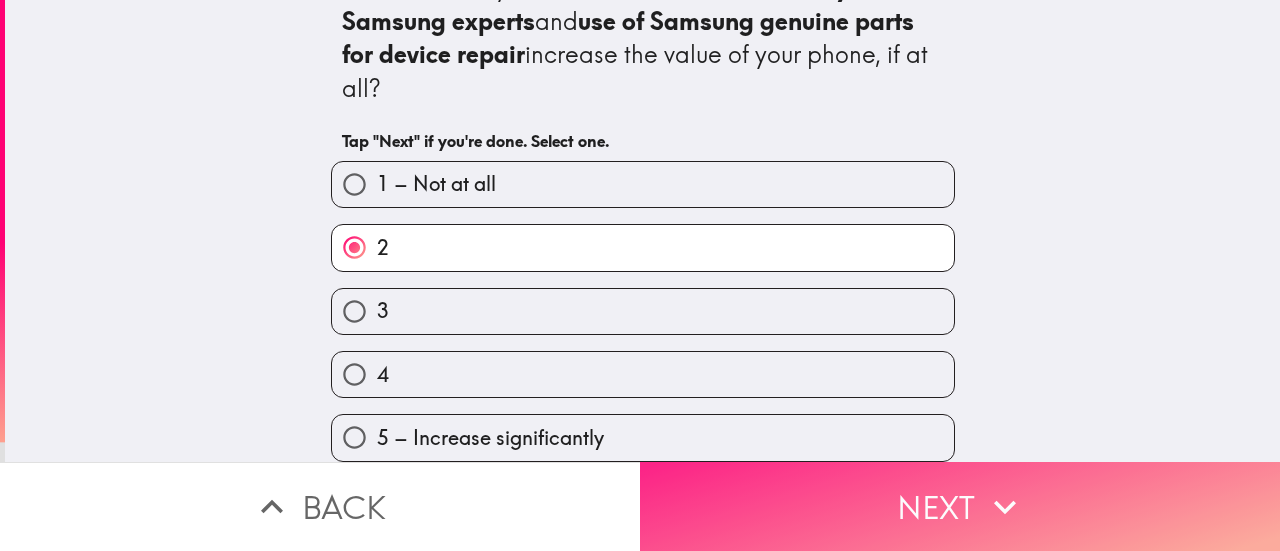 click on "Next" at bounding box center [960, 506] 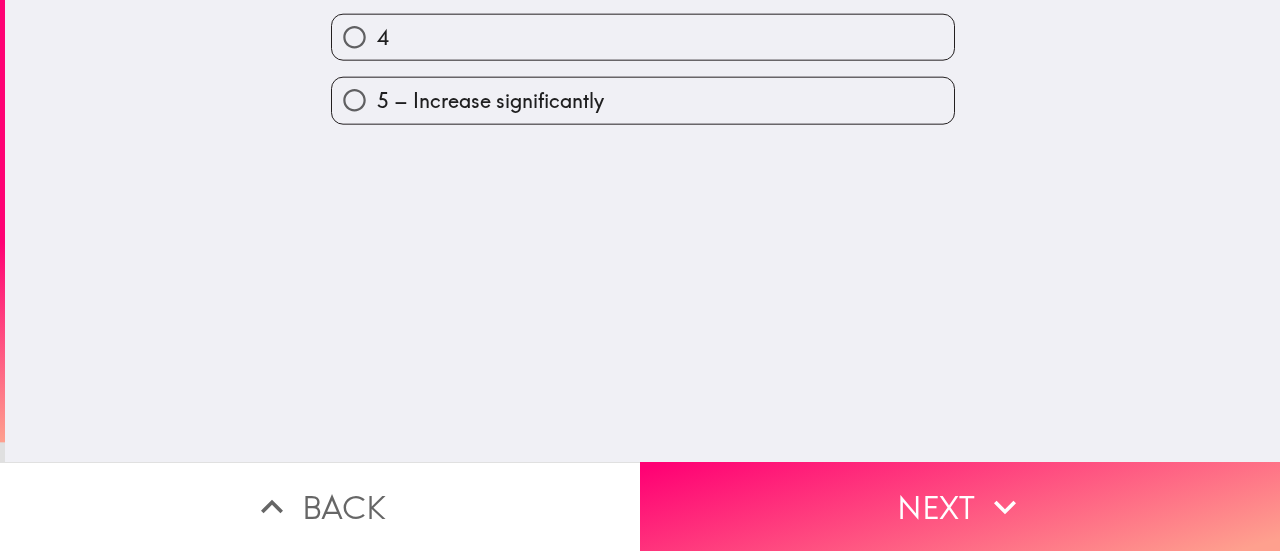 scroll, scrollTop: 0, scrollLeft: 0, axis: both 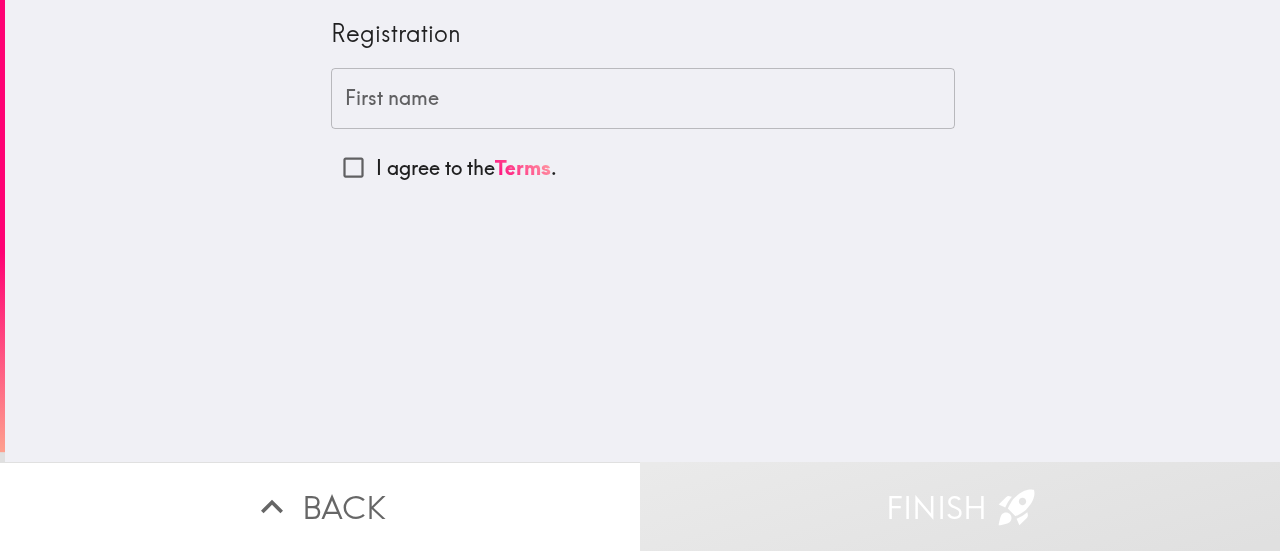 click on "I agree to the  Terms ." at bounding box center (466, 168) 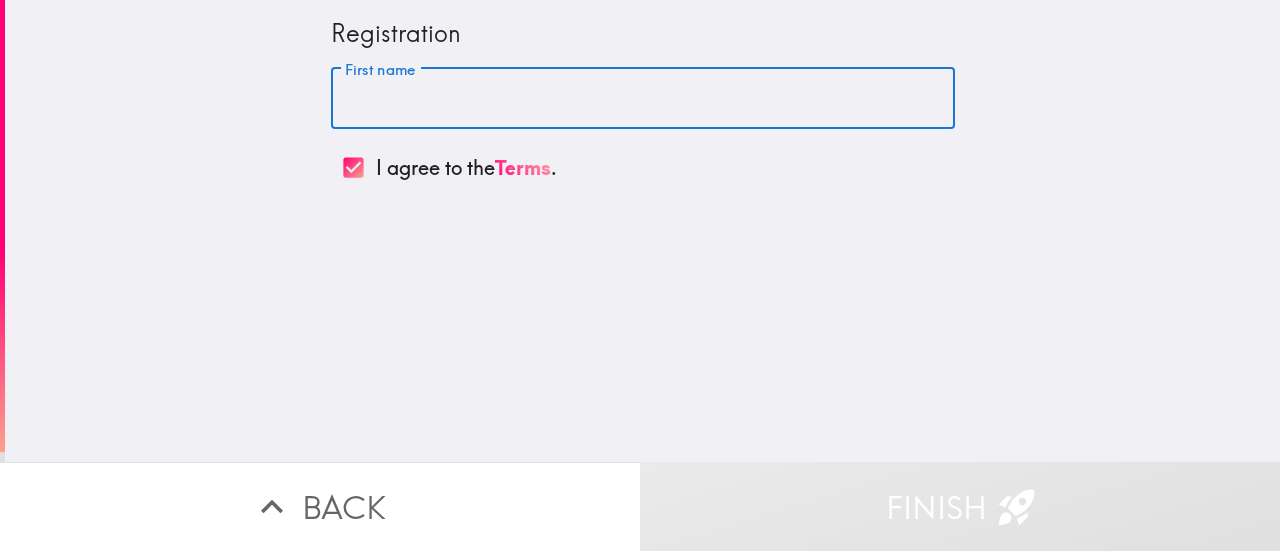 click on "First name" at bounding box center [643, 99] 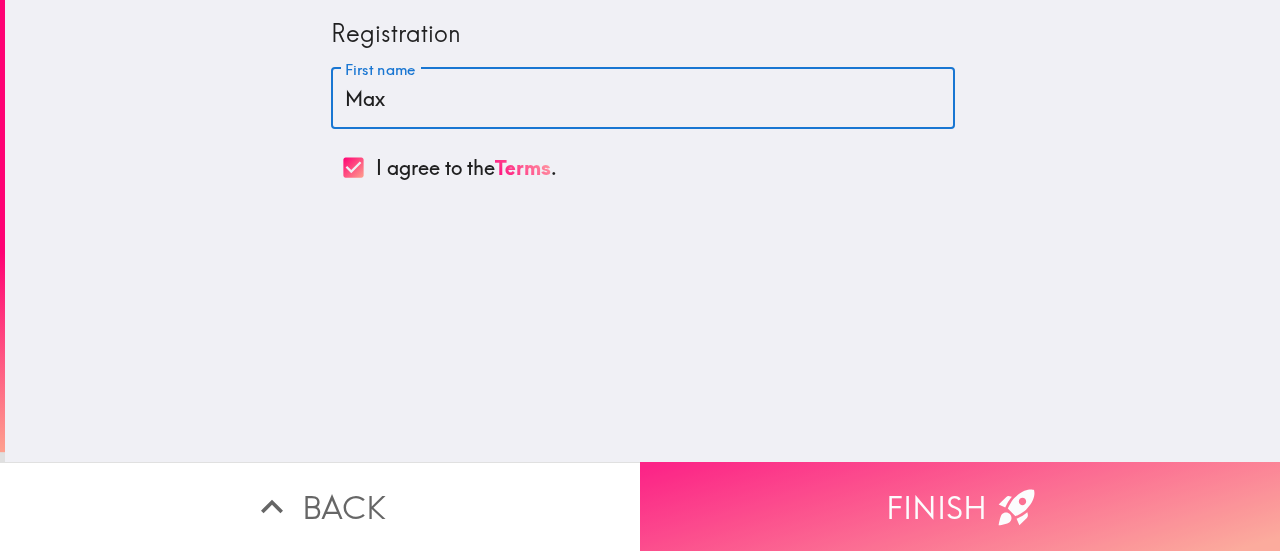 type on "Max" 